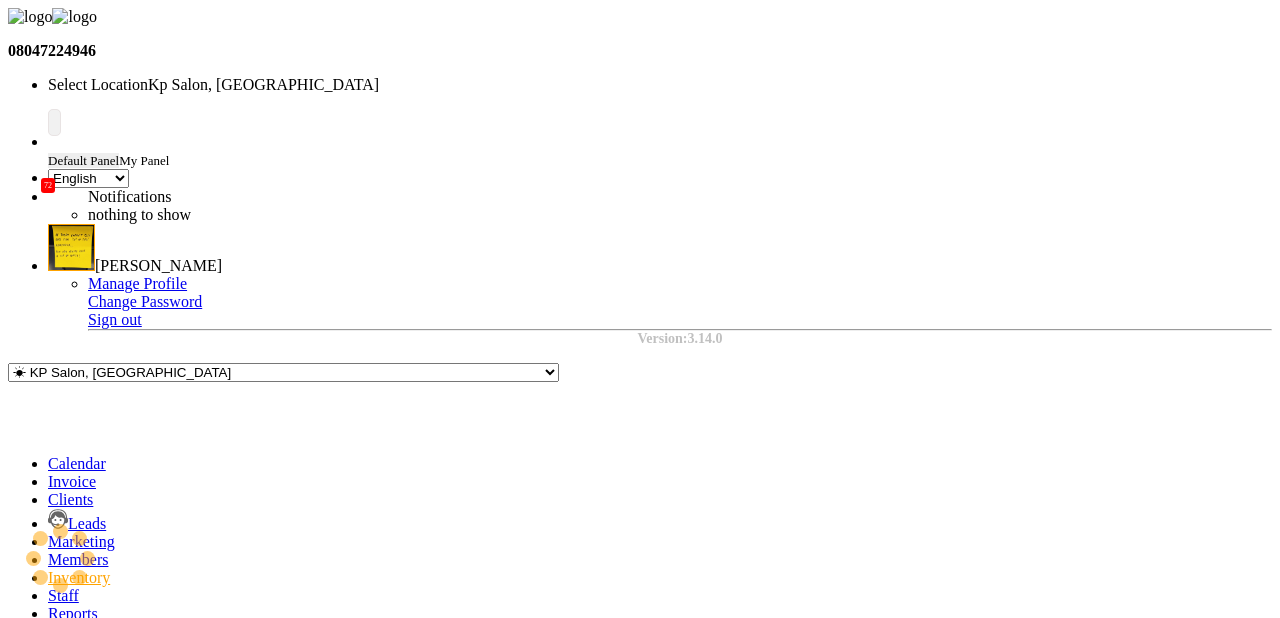 select on "en" 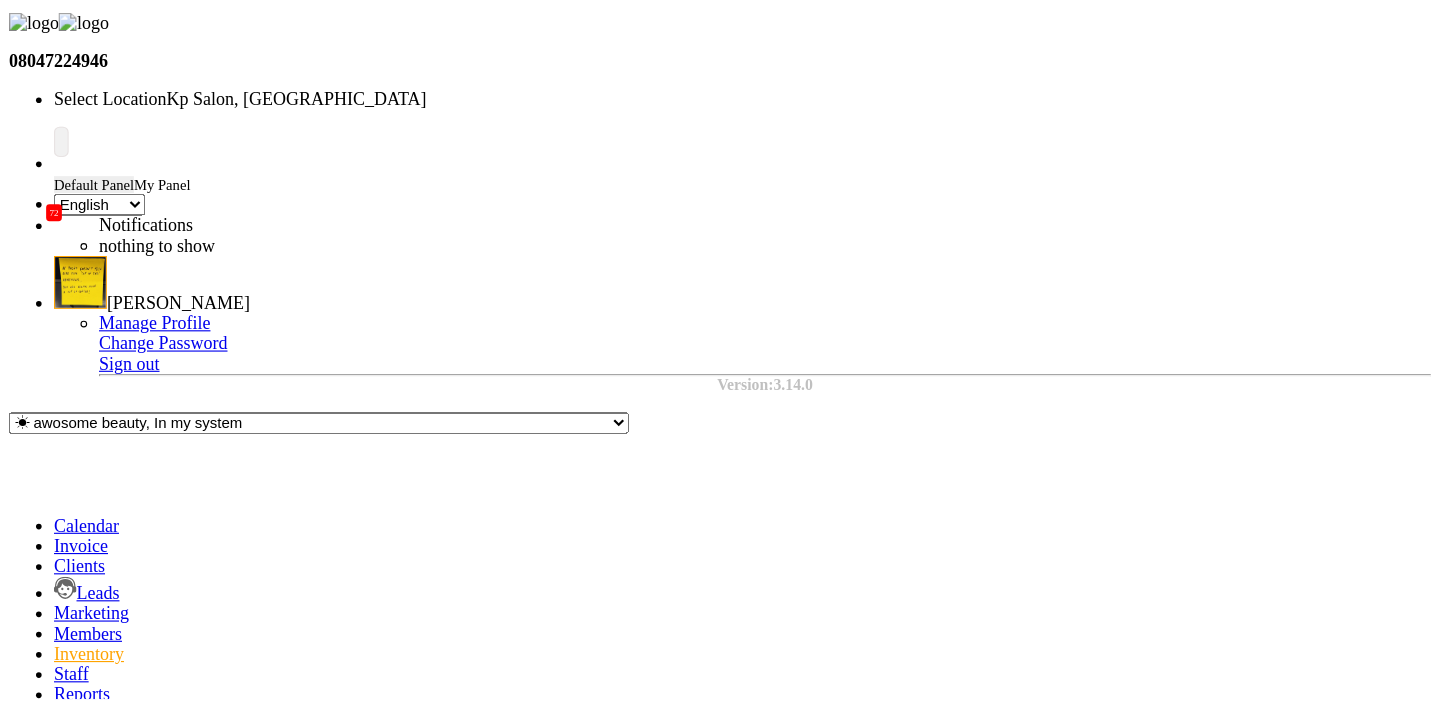 scroll, scrollTop: 0, scrollLeft: 0, axis: both 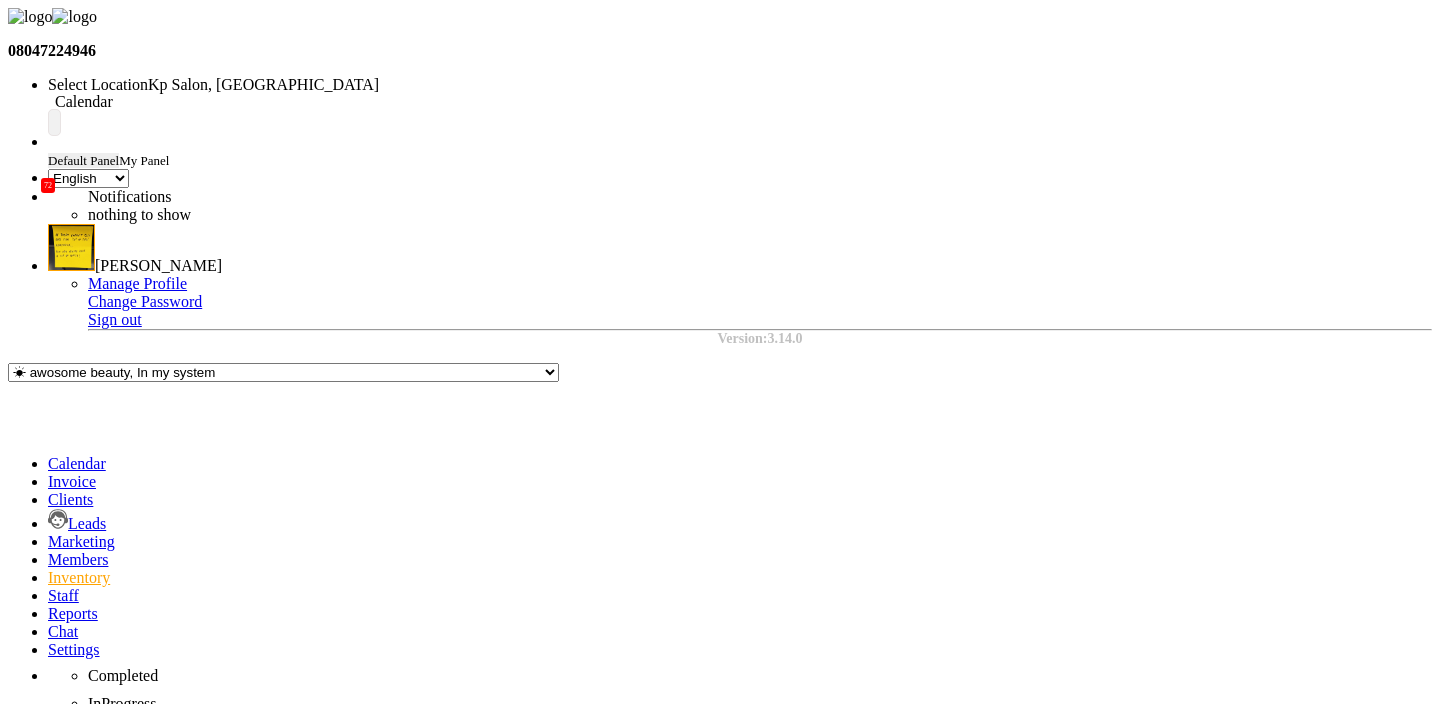 click 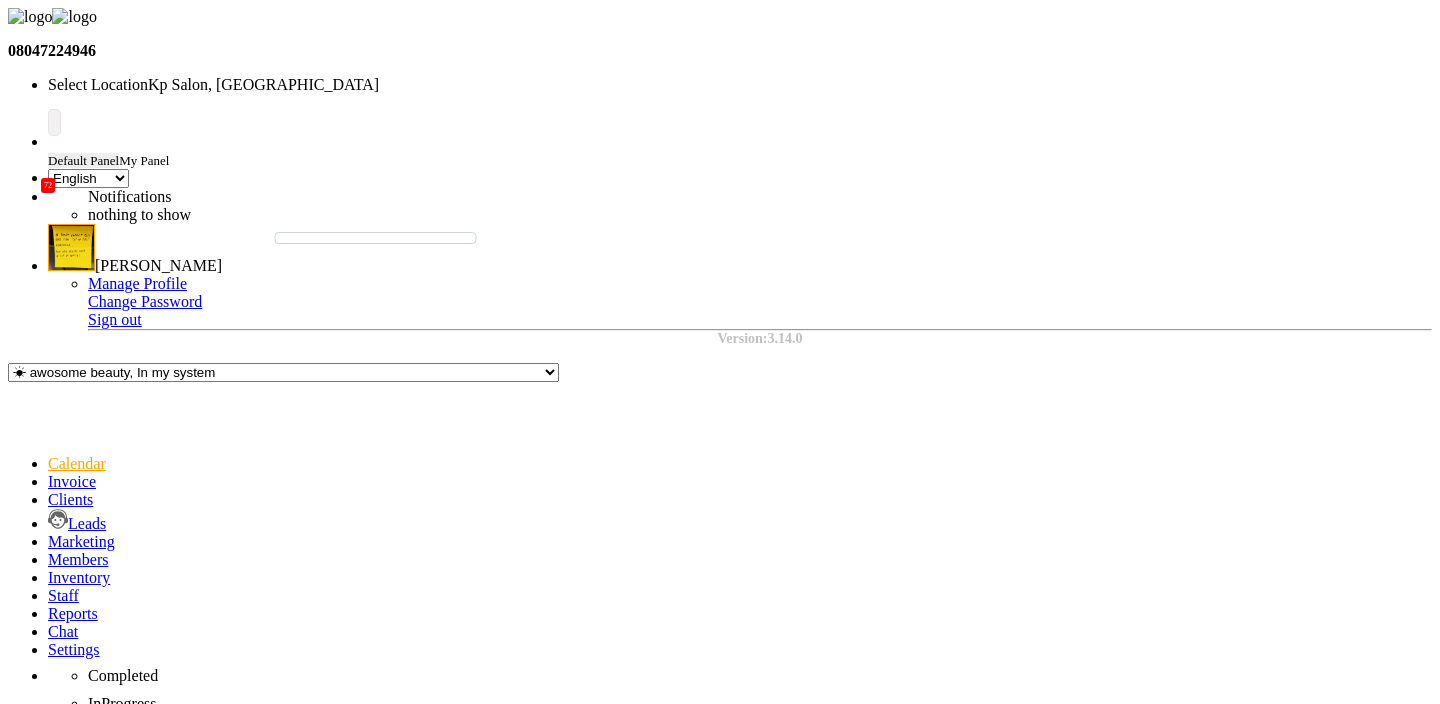 scroll, scrollTop: 1770, scrollLeft: 0, axis: vertical 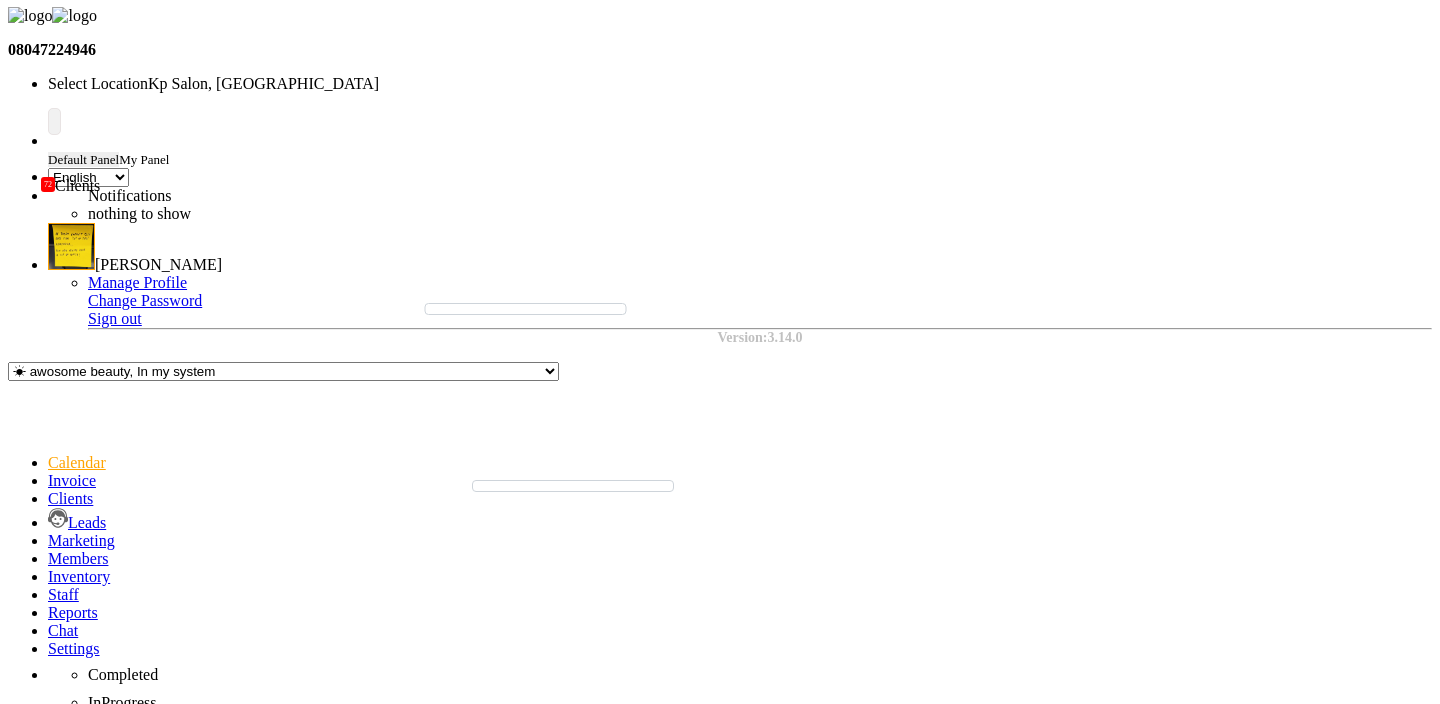click 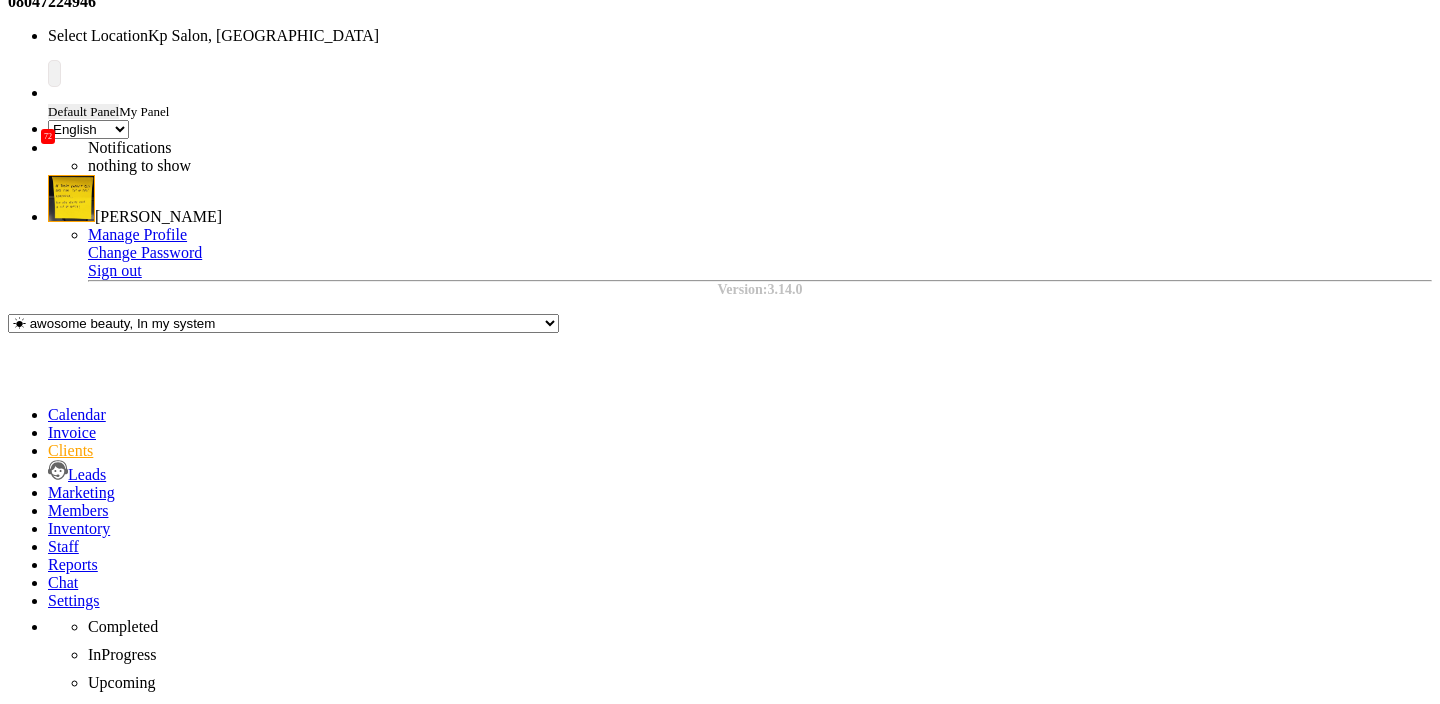 scroll, scrollTop: 84, scrollLeft: 0, axis: vertical 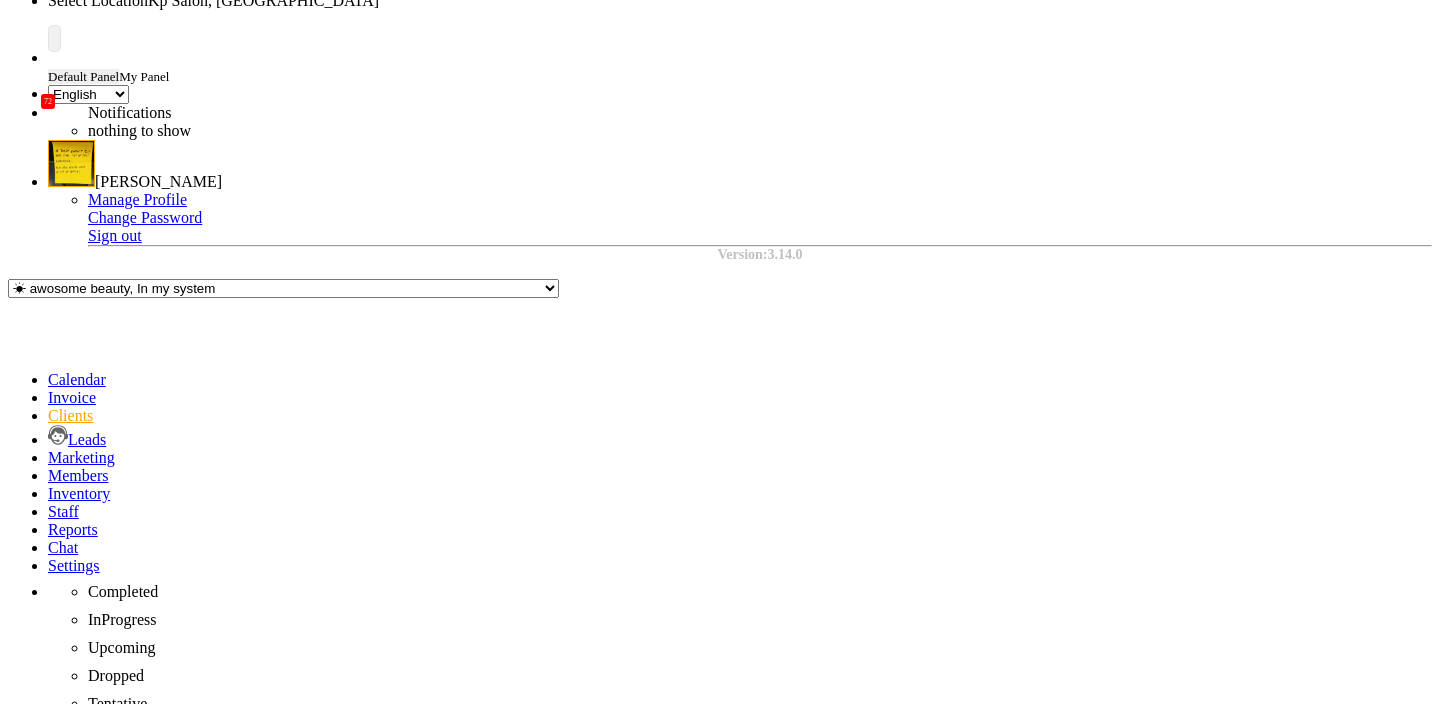 click on "[PERSON_NAME]" 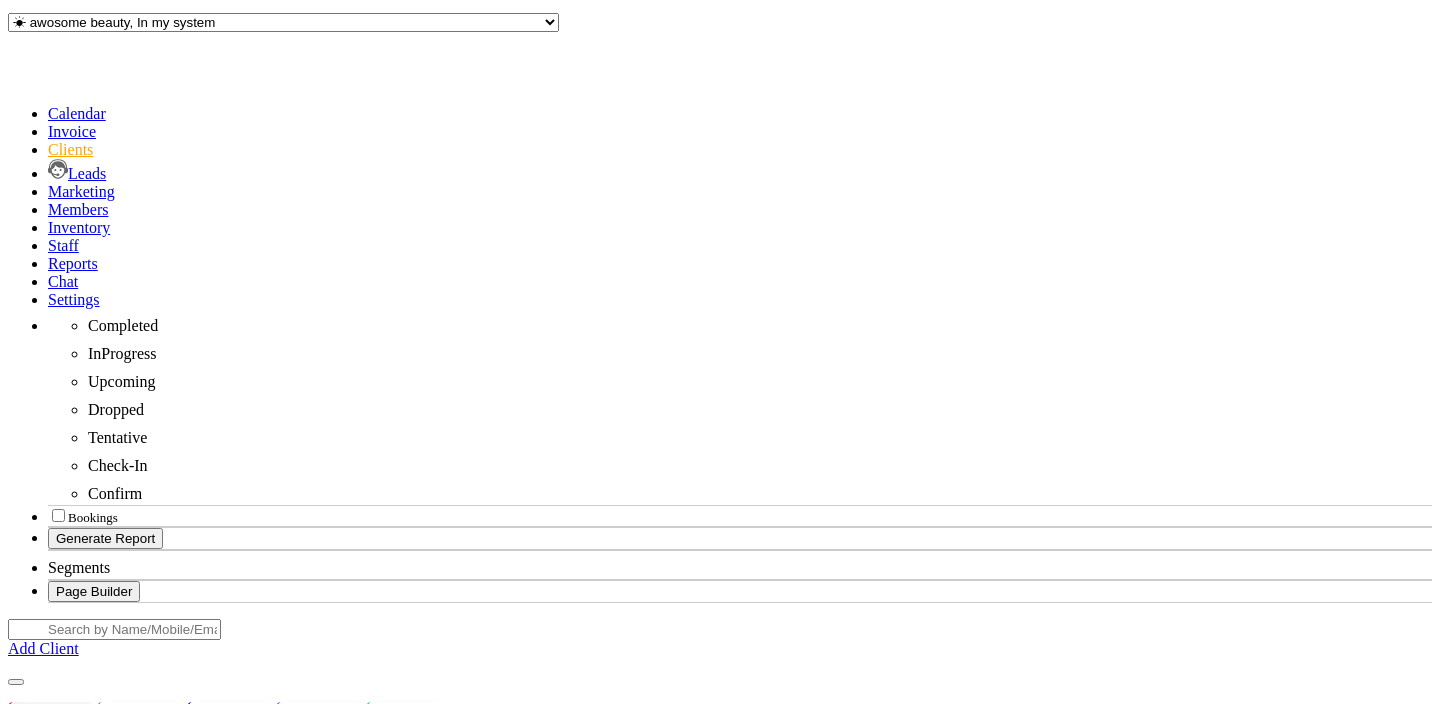 scroll, scrollTop: 323, scrollLeft: 0, axis: vertical 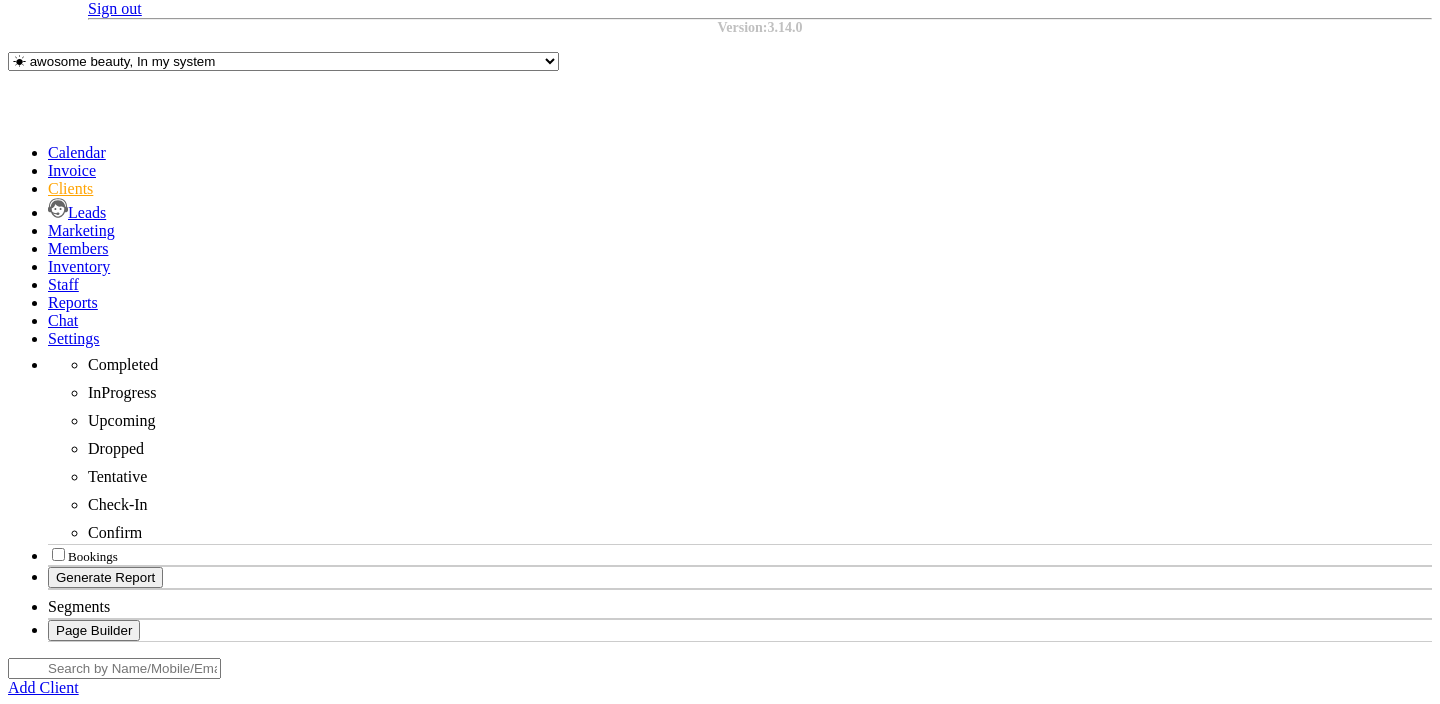 click on "[DEMOGRAPHIC_DATA]" 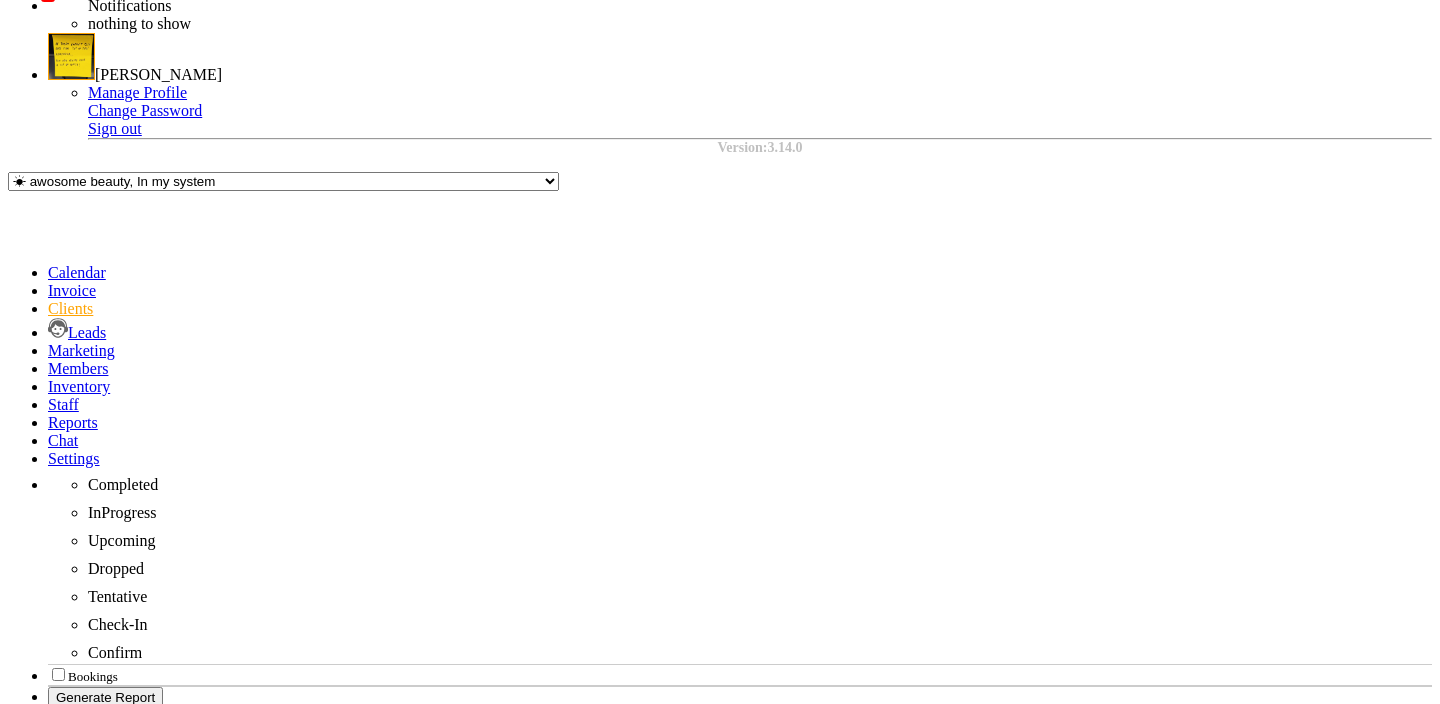 scroll, scrollTop: 0, scrollLeft: 0, axis: both 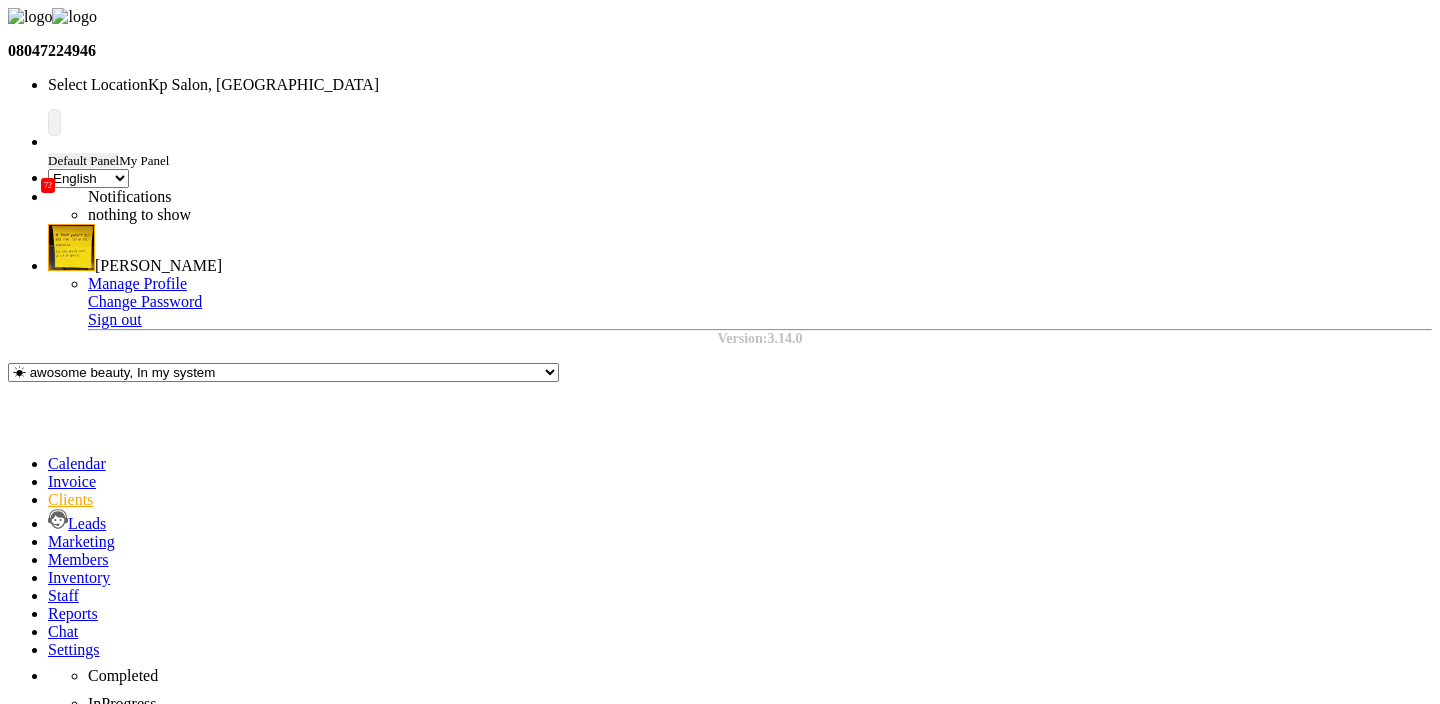 click 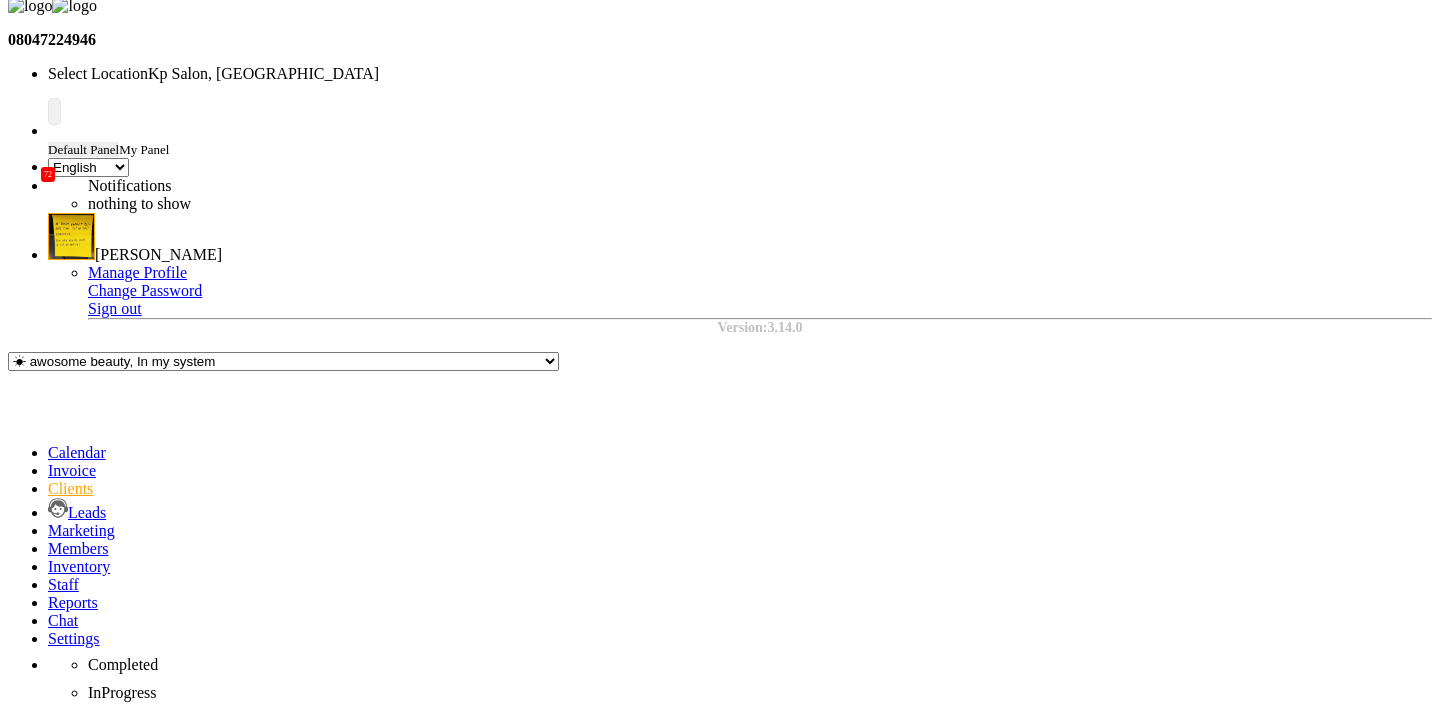 scroll, scrollTop: 0, scrollLeft: 0, axis: both 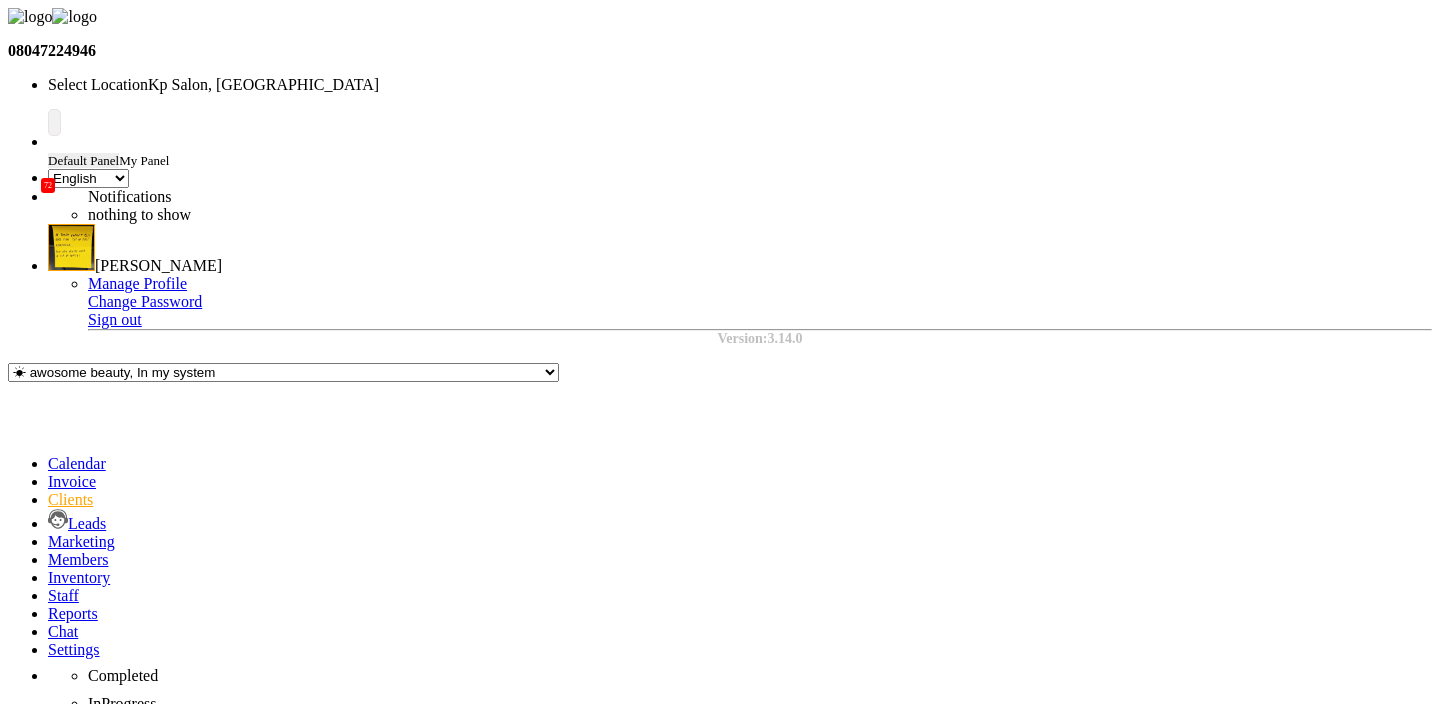 click on "7972789876" 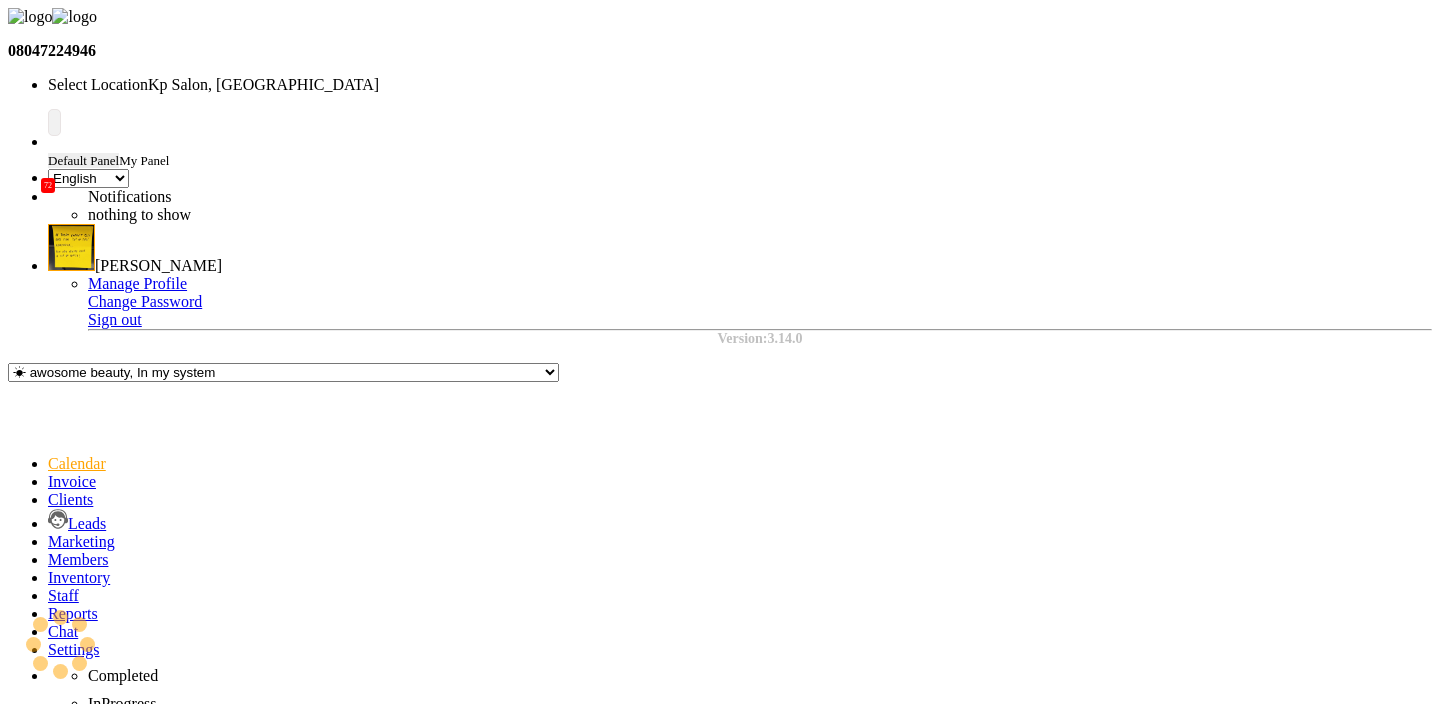 scroll, scrollTop: 529, scrollLeft: 0, axis: vertical 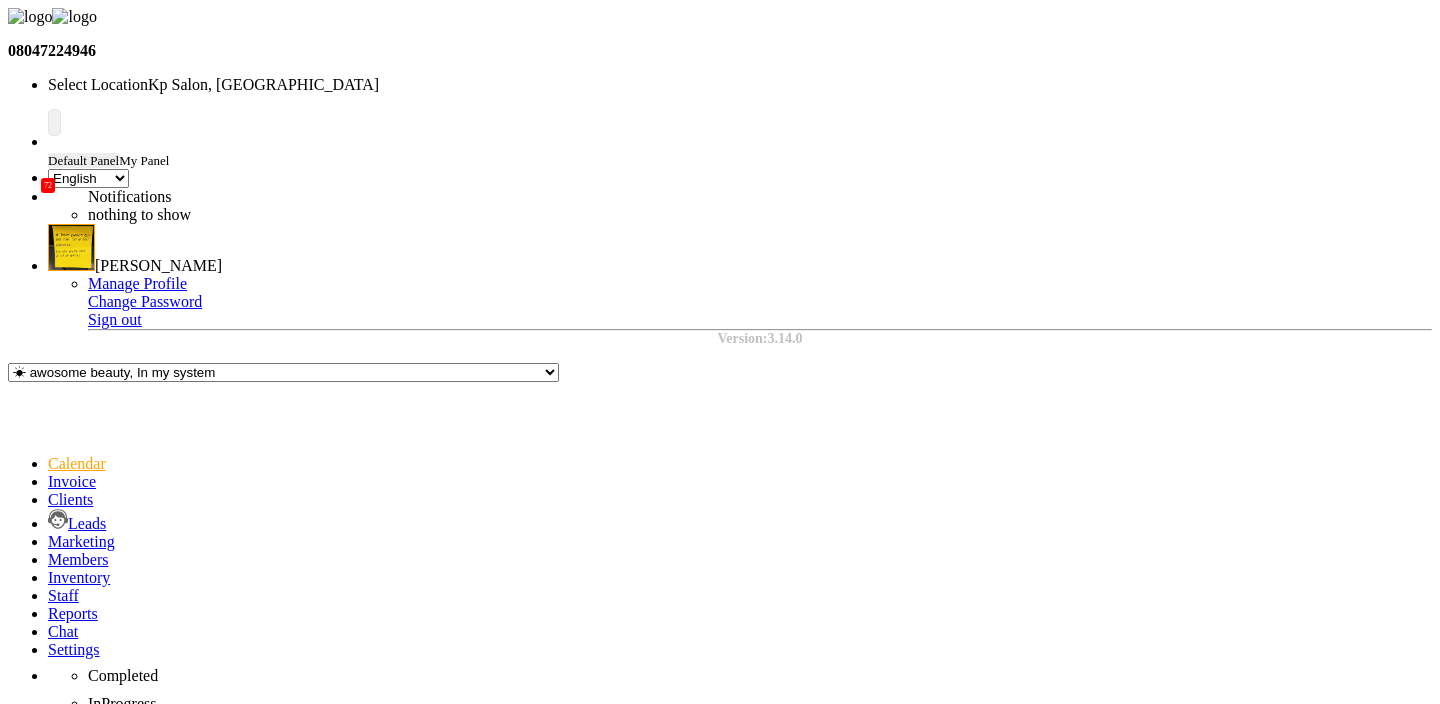 click on "[DATE]  [DATE]" at bounding box center (221, 1609) 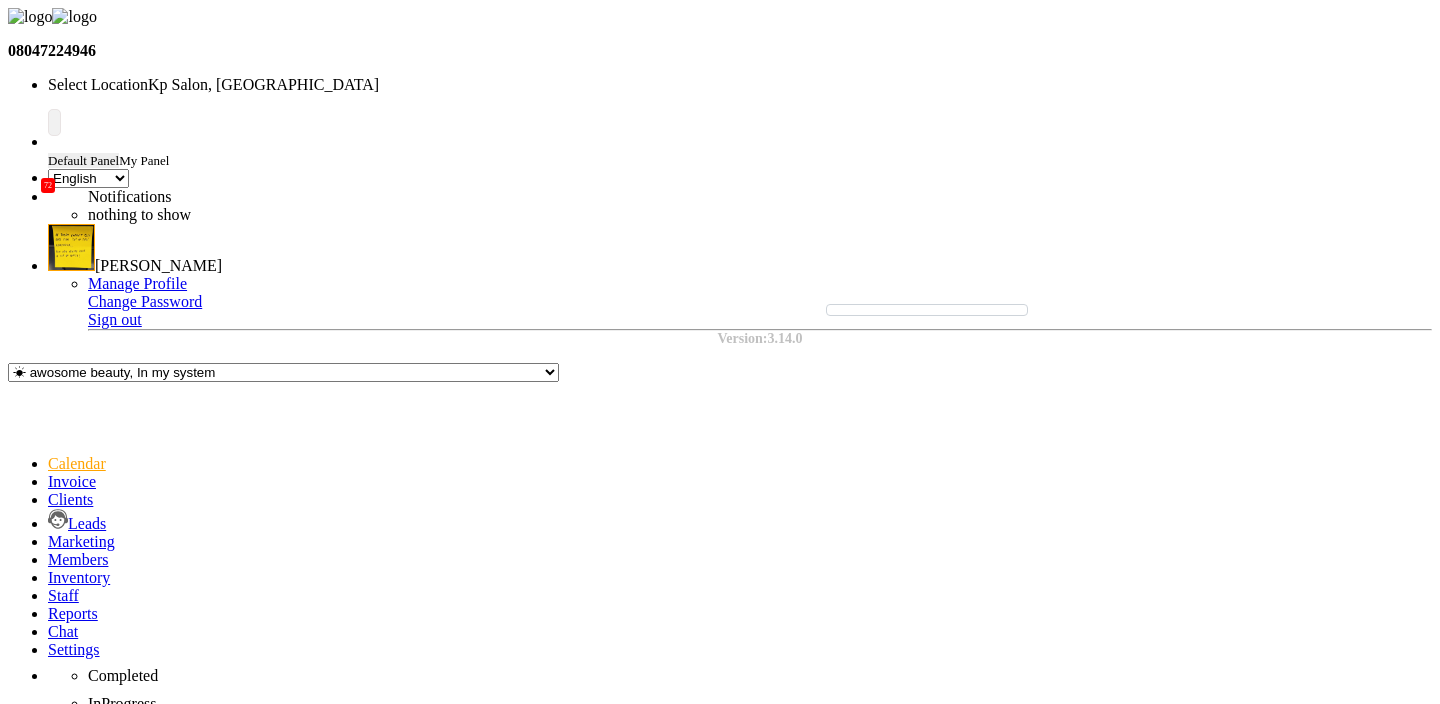 scroll, scrollTop: 1499, scrollLeft: 0, axis: vertical 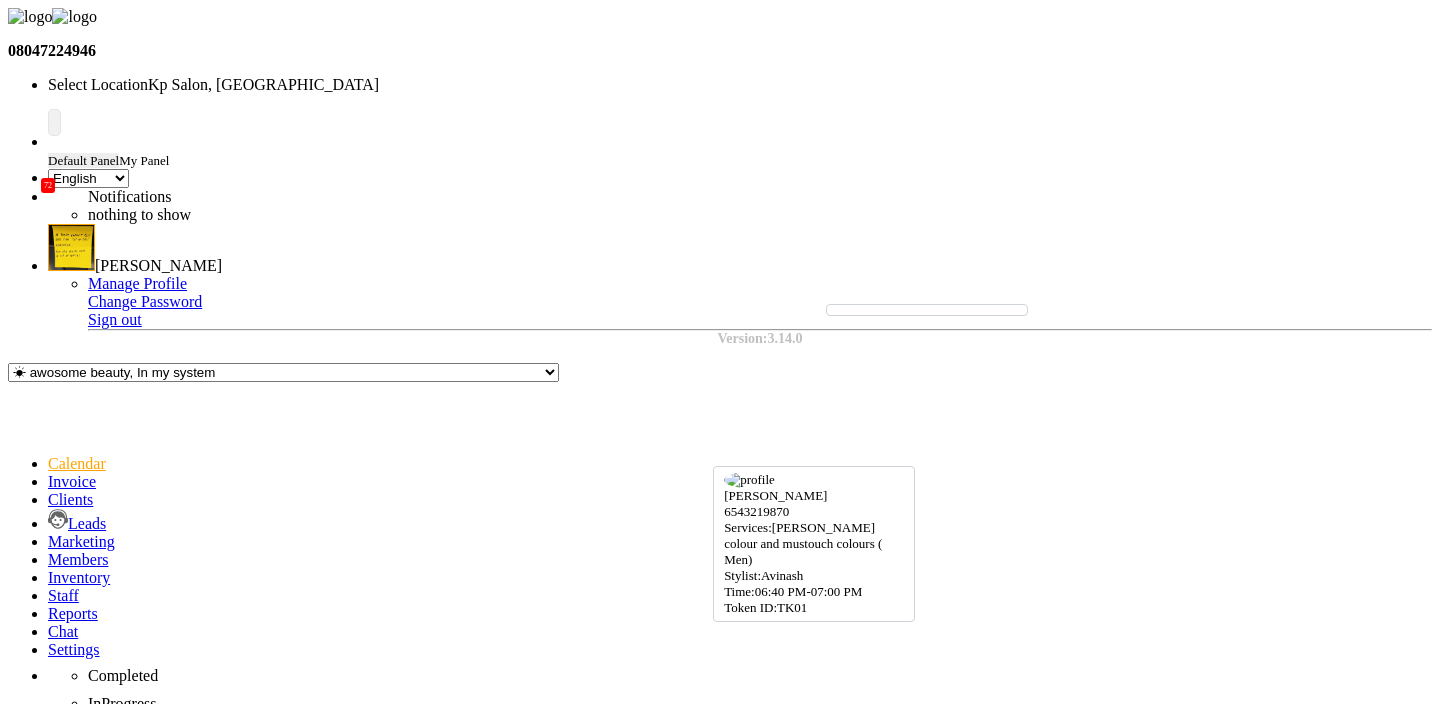 click on "[PERSON_NAME][GEOGRAPHIC_DATA], 06:40 PM-07:00 PM, [PERSON_NAME] colour and mustouch colours ( Men)" at bounding box center [603, 2261] 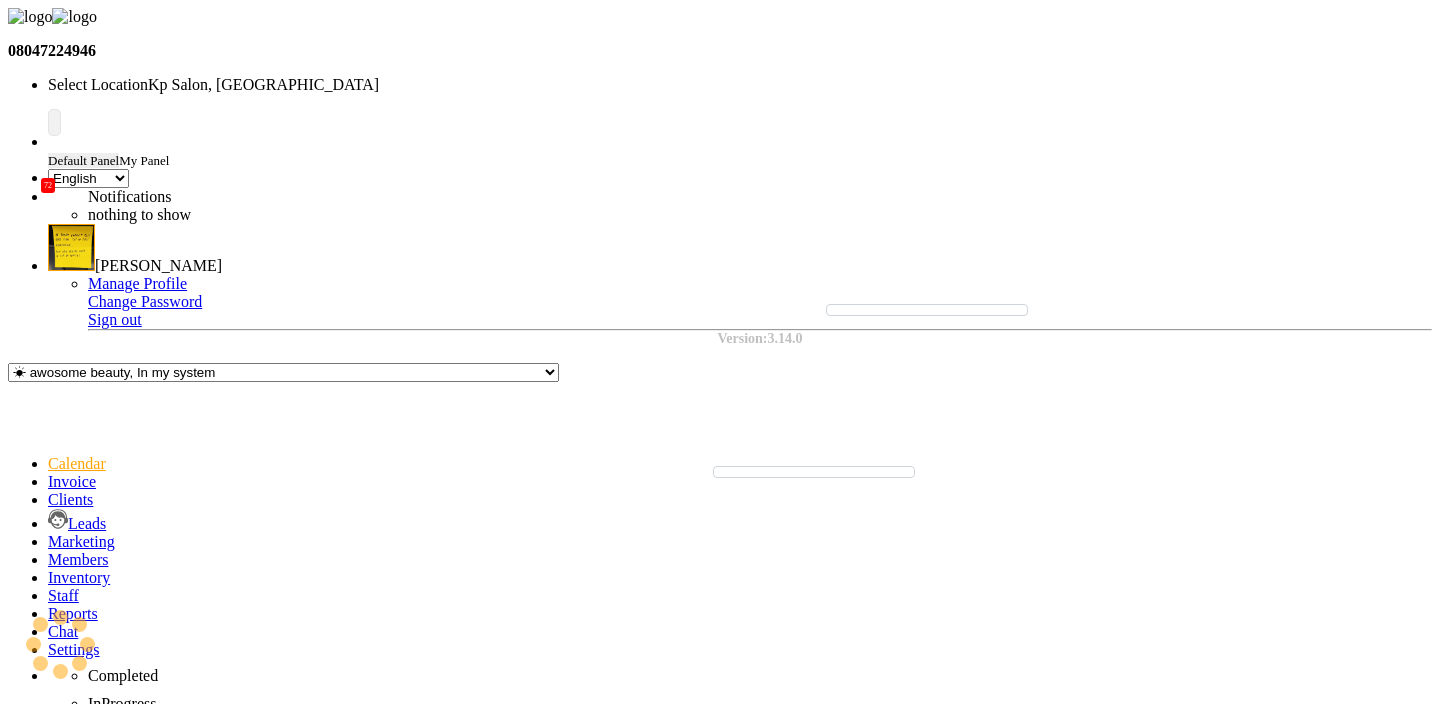 select on "7" 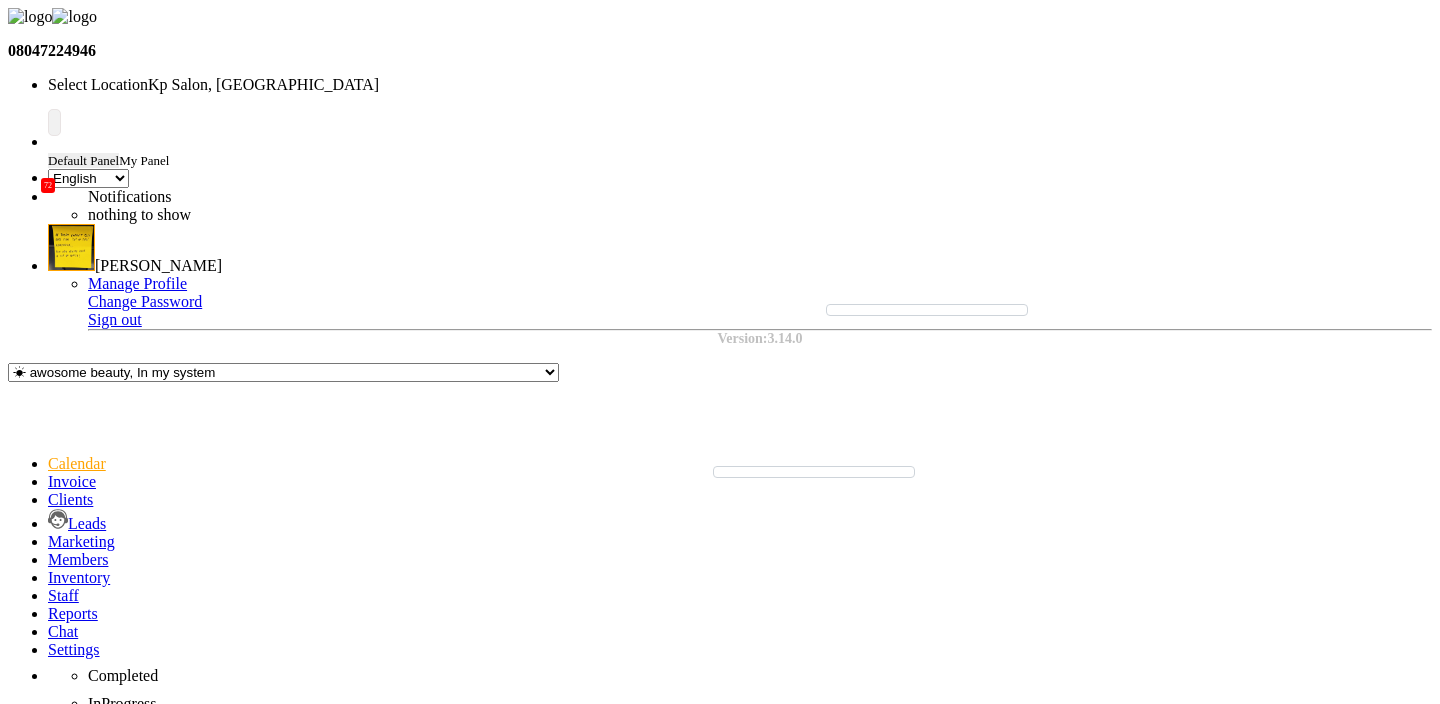 click 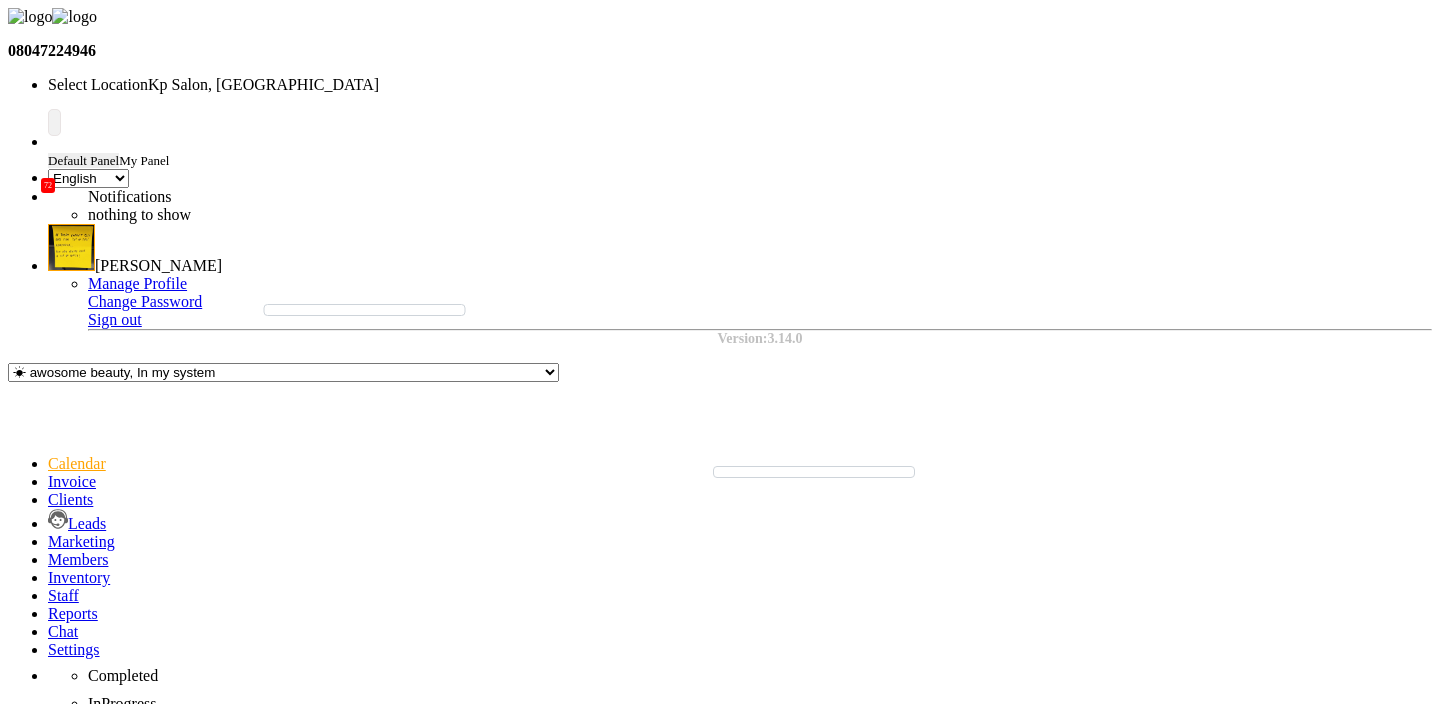 click on "Invoice" 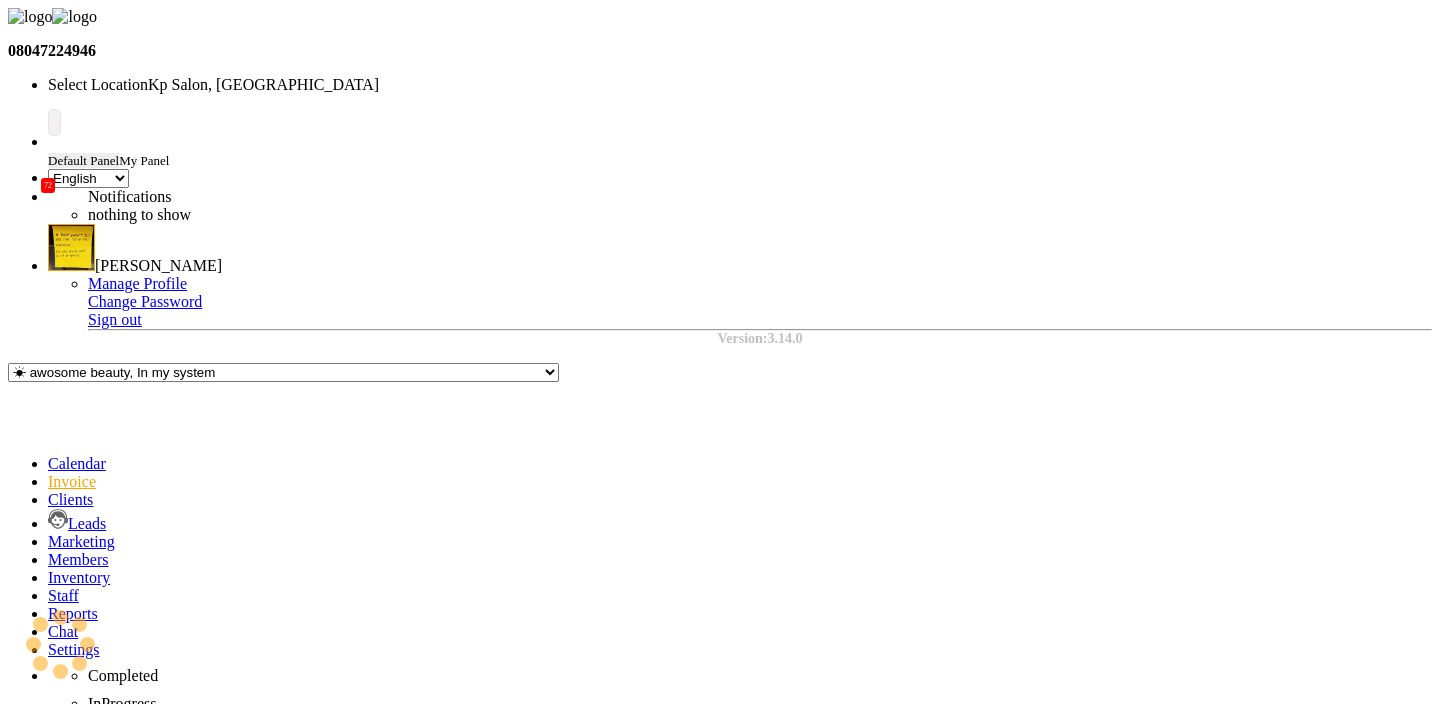 type on "0707" 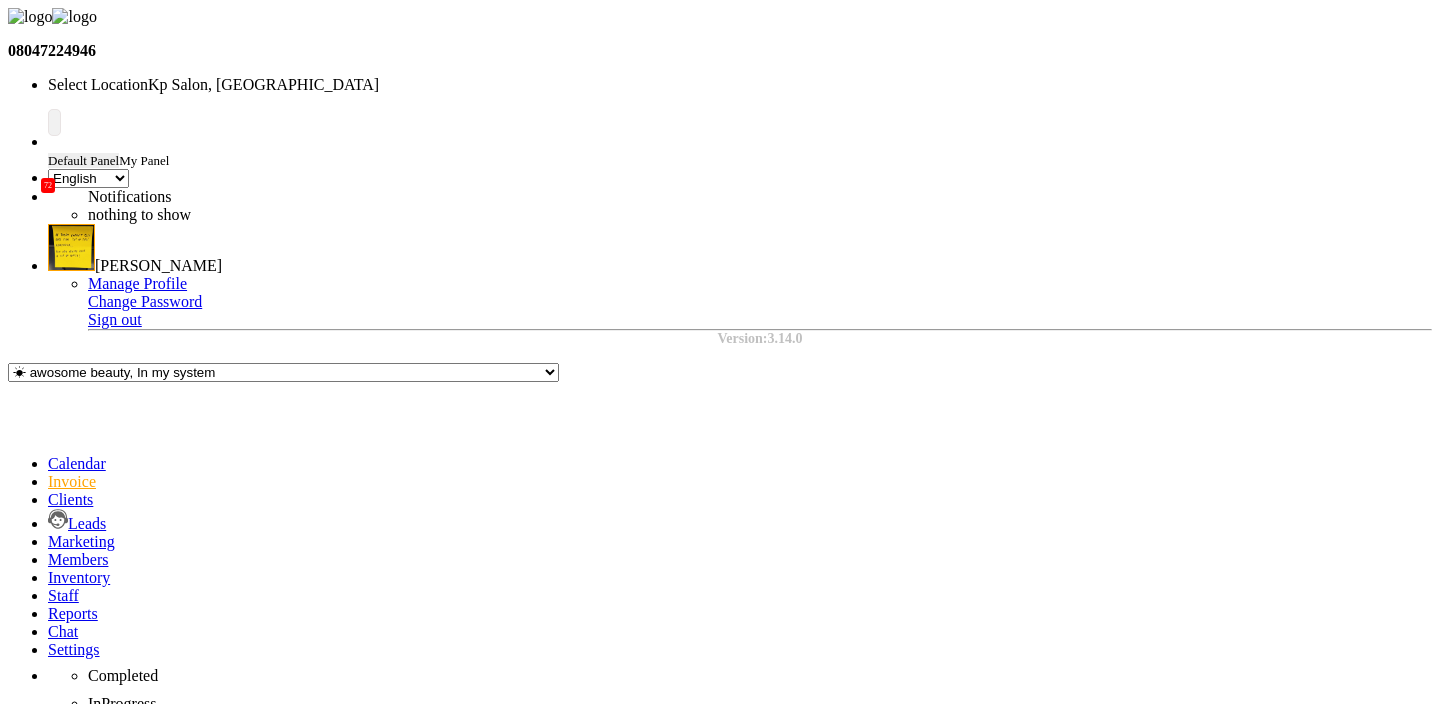 click on "Client" at bounding box center [95, 1111] 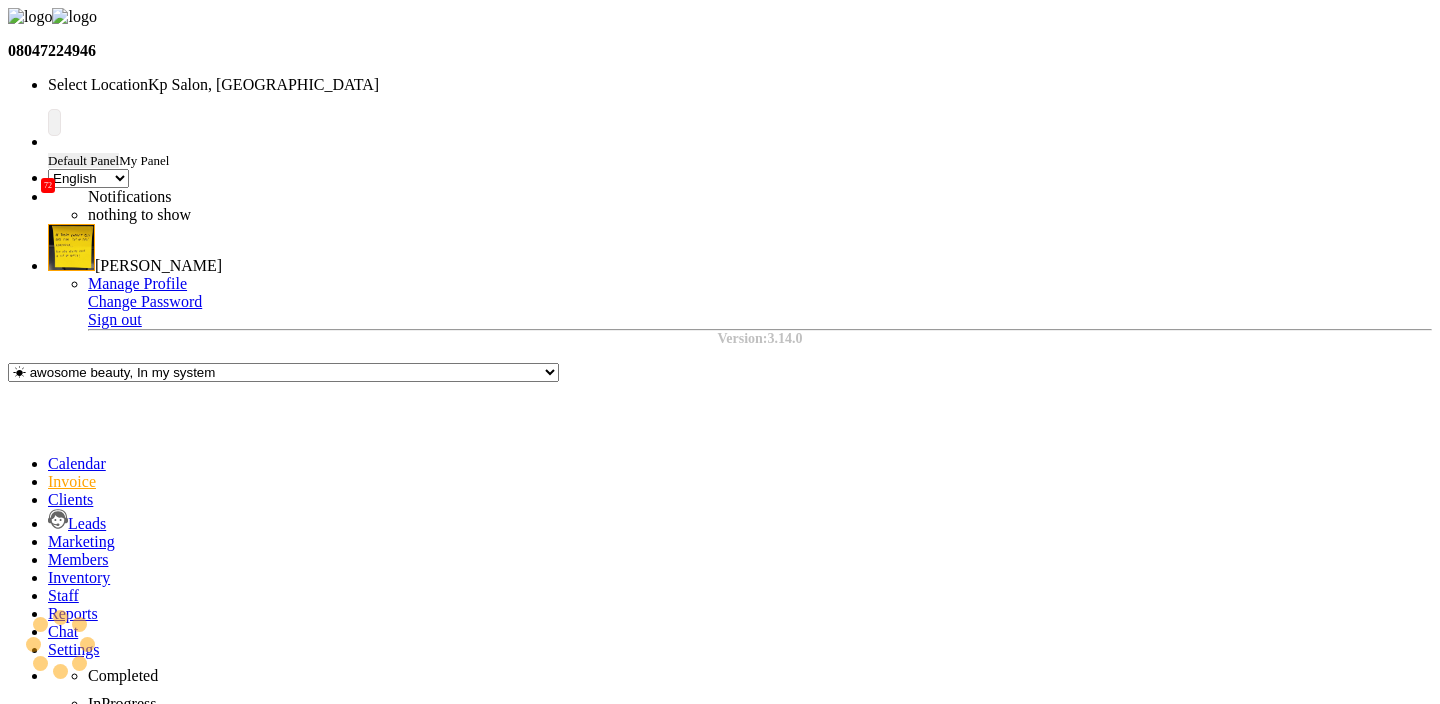 type on "7972789876" 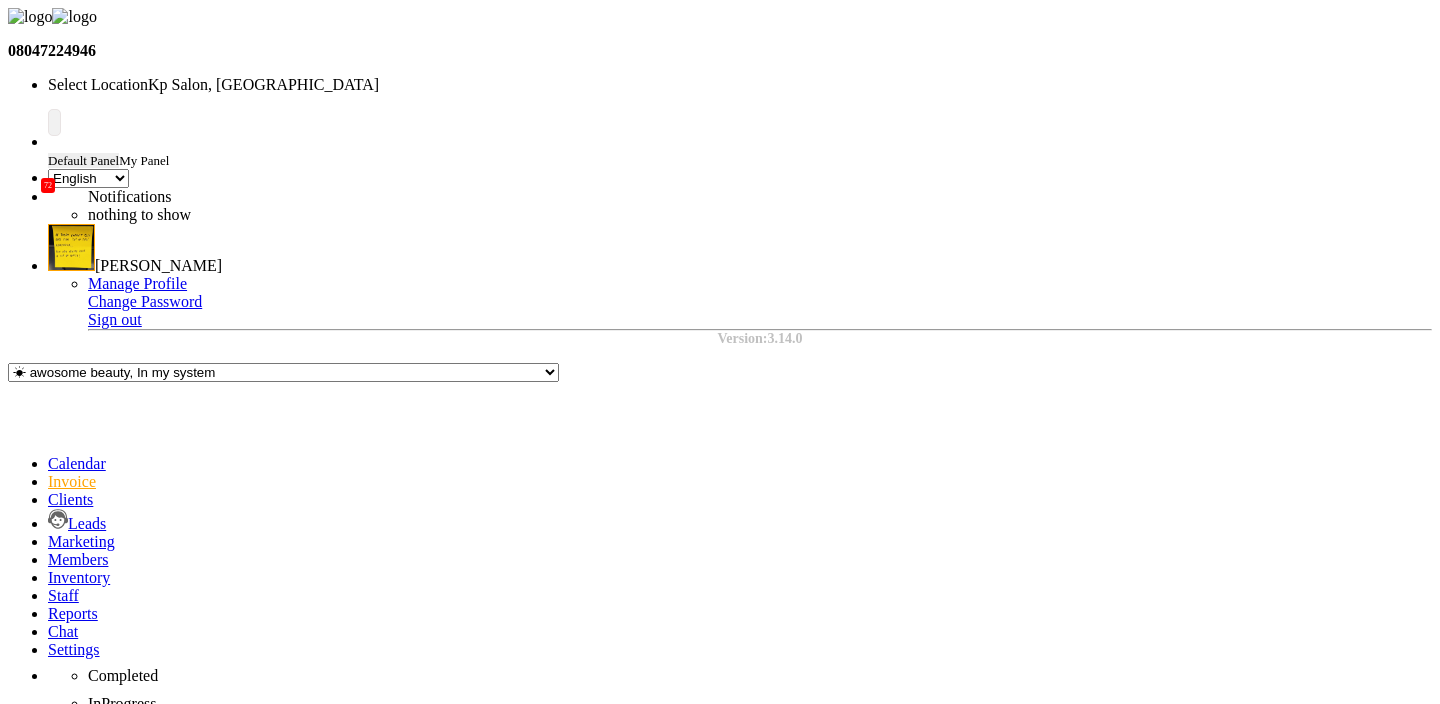 click on "Select  Service  Membership  Package Voucher Prepaid Gift Card" 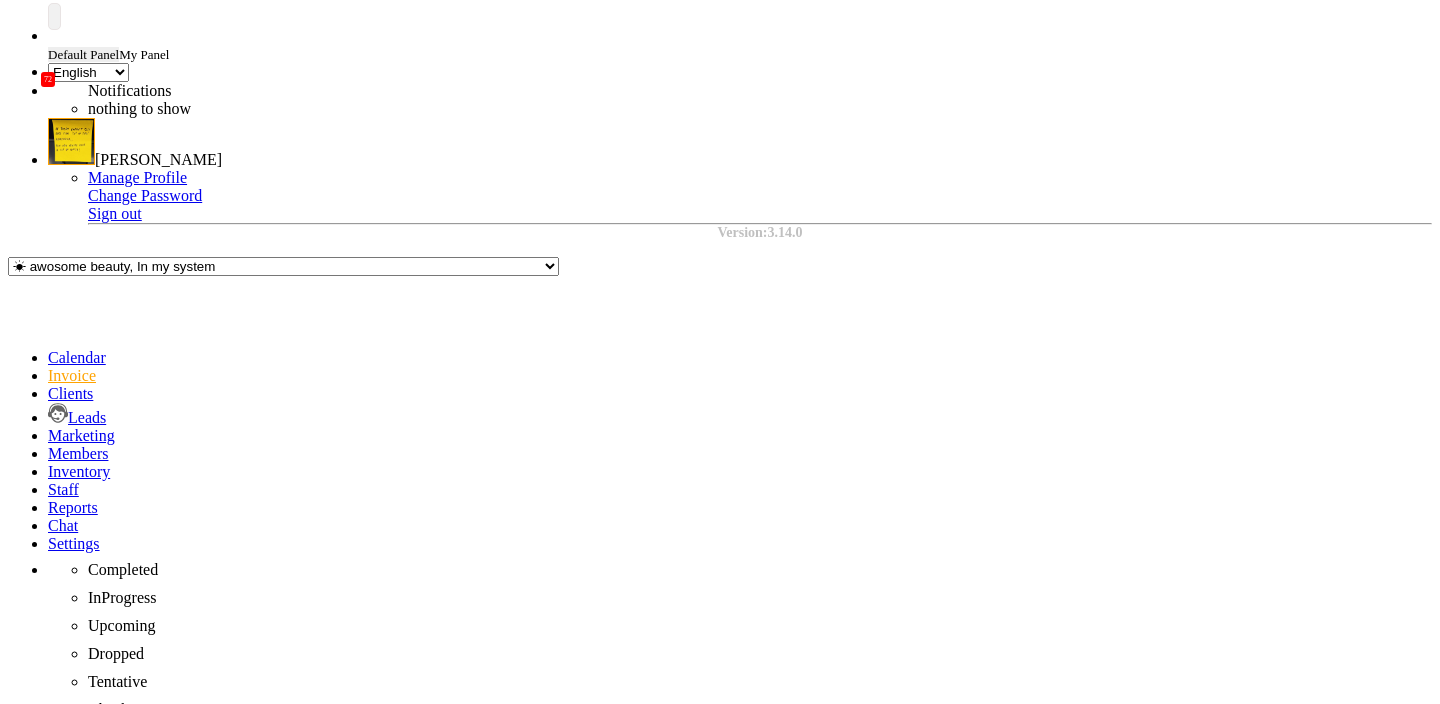 scroll, scrollTop: 128, scrollLeft: 0, axis: vertical 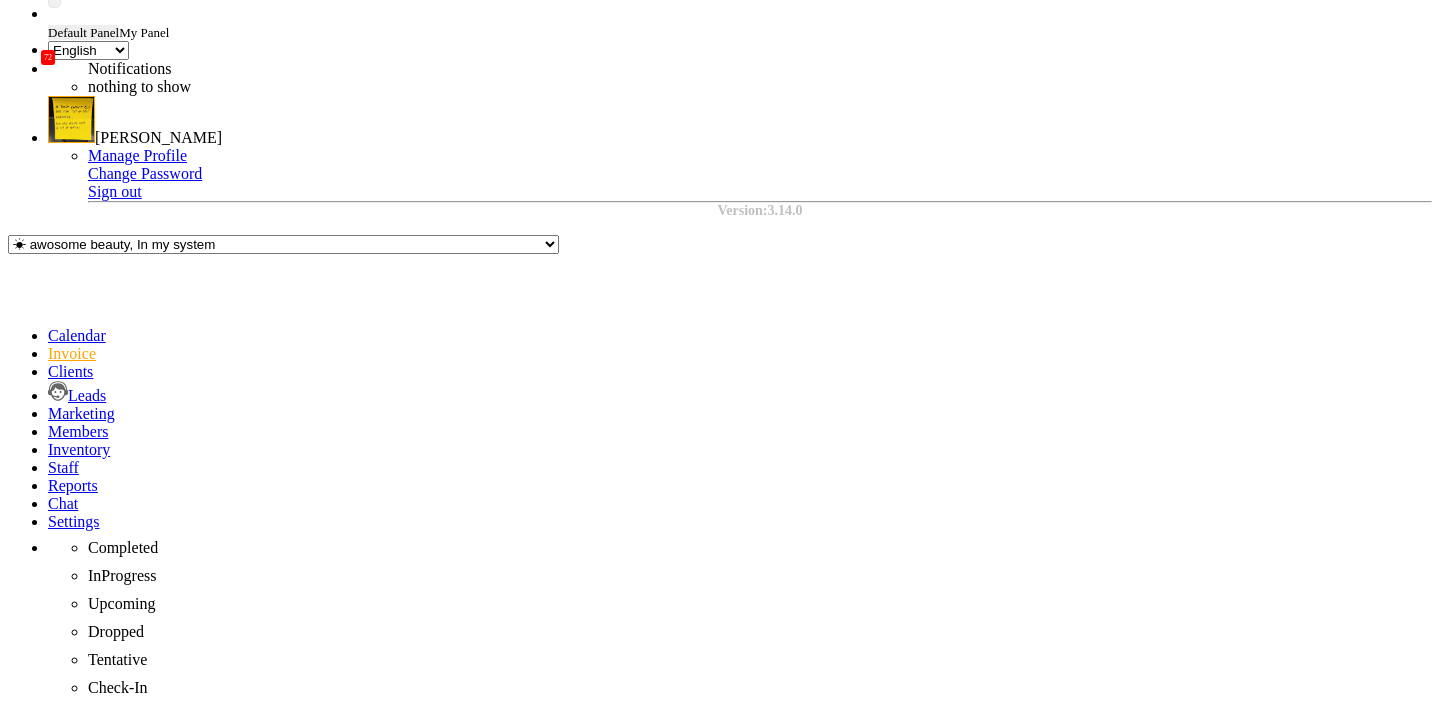 click 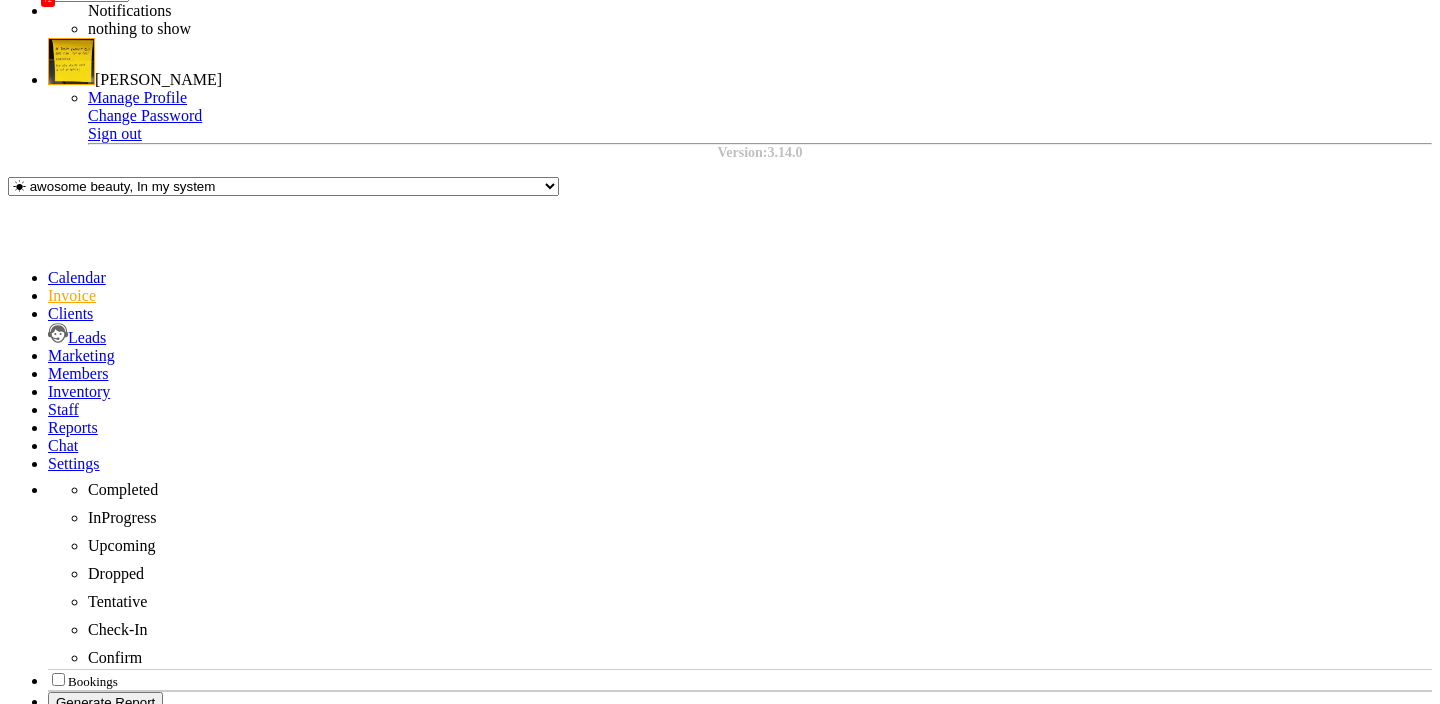 scroll, scrollTop: 190, scrollLeft: 0, axis: vertical 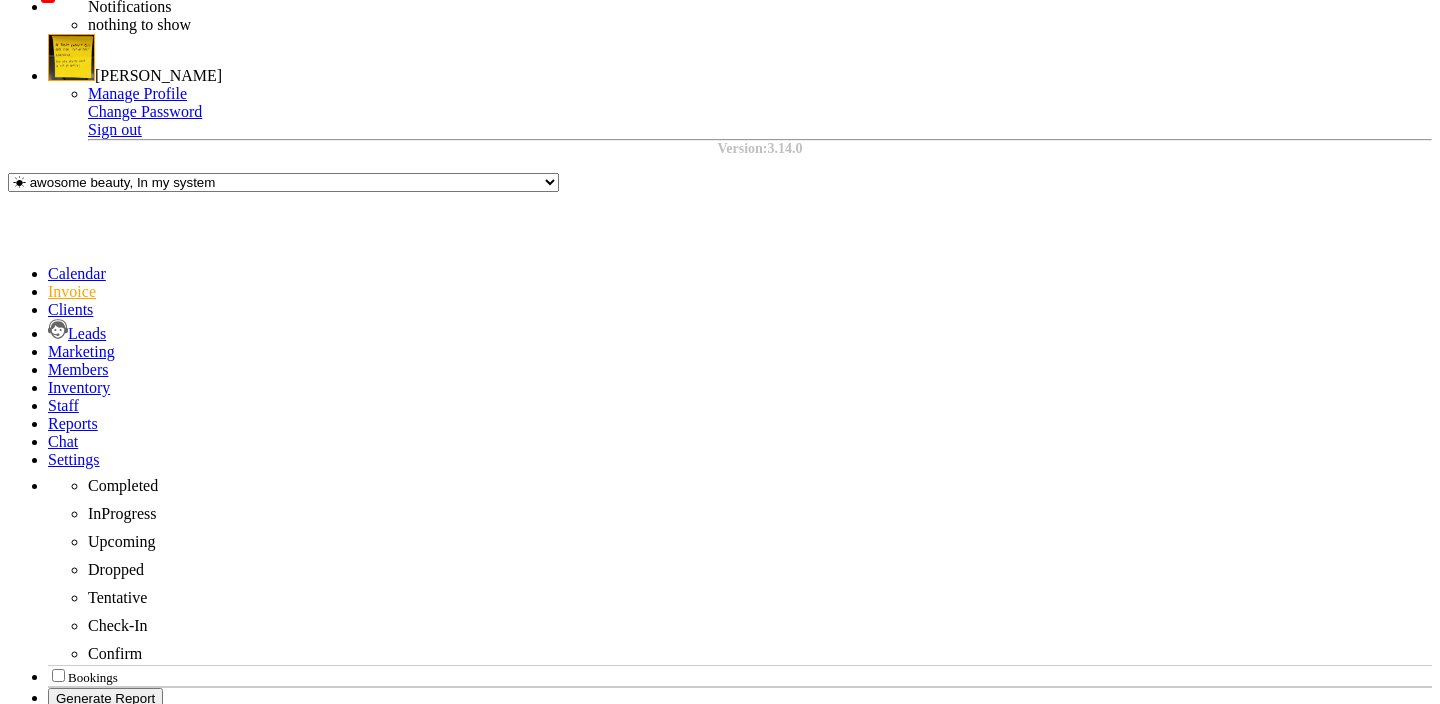 click on "Select  Service  Package Voucher Prepaid Gift Card" 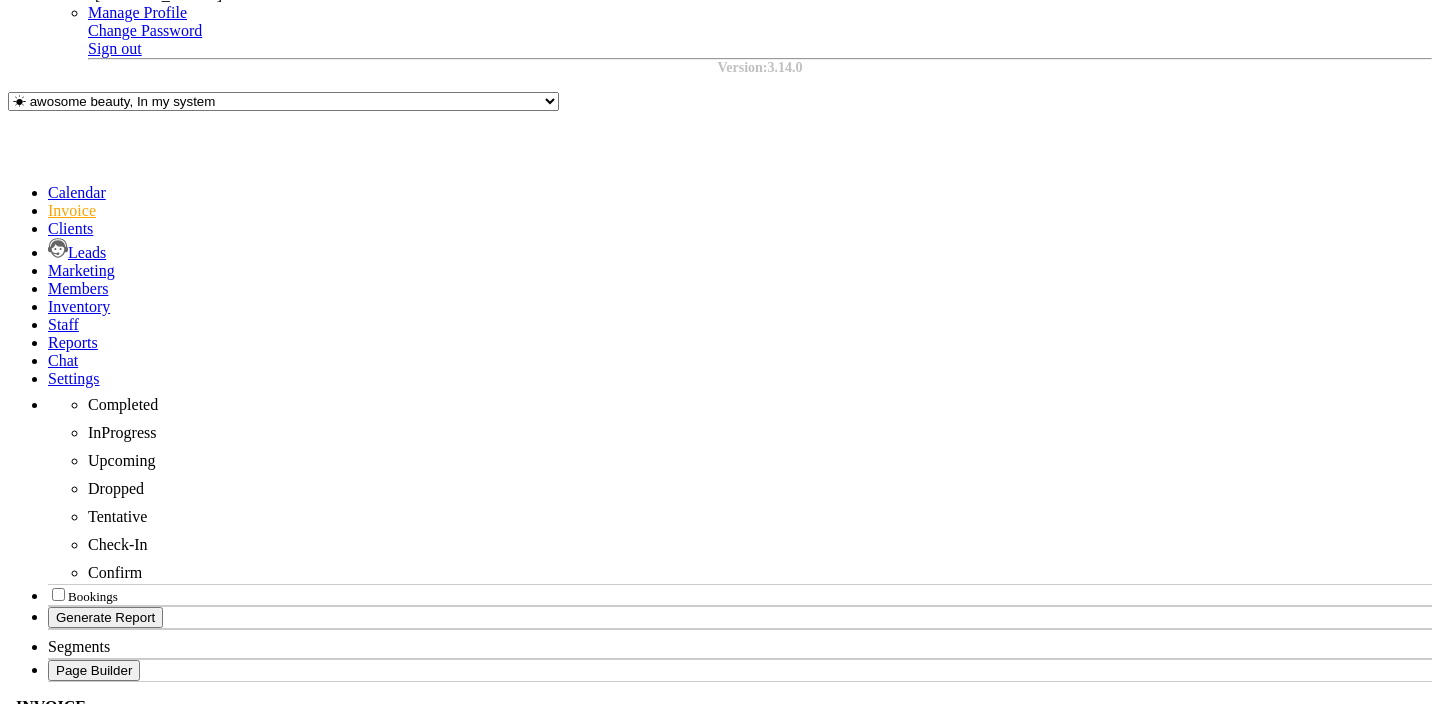 click 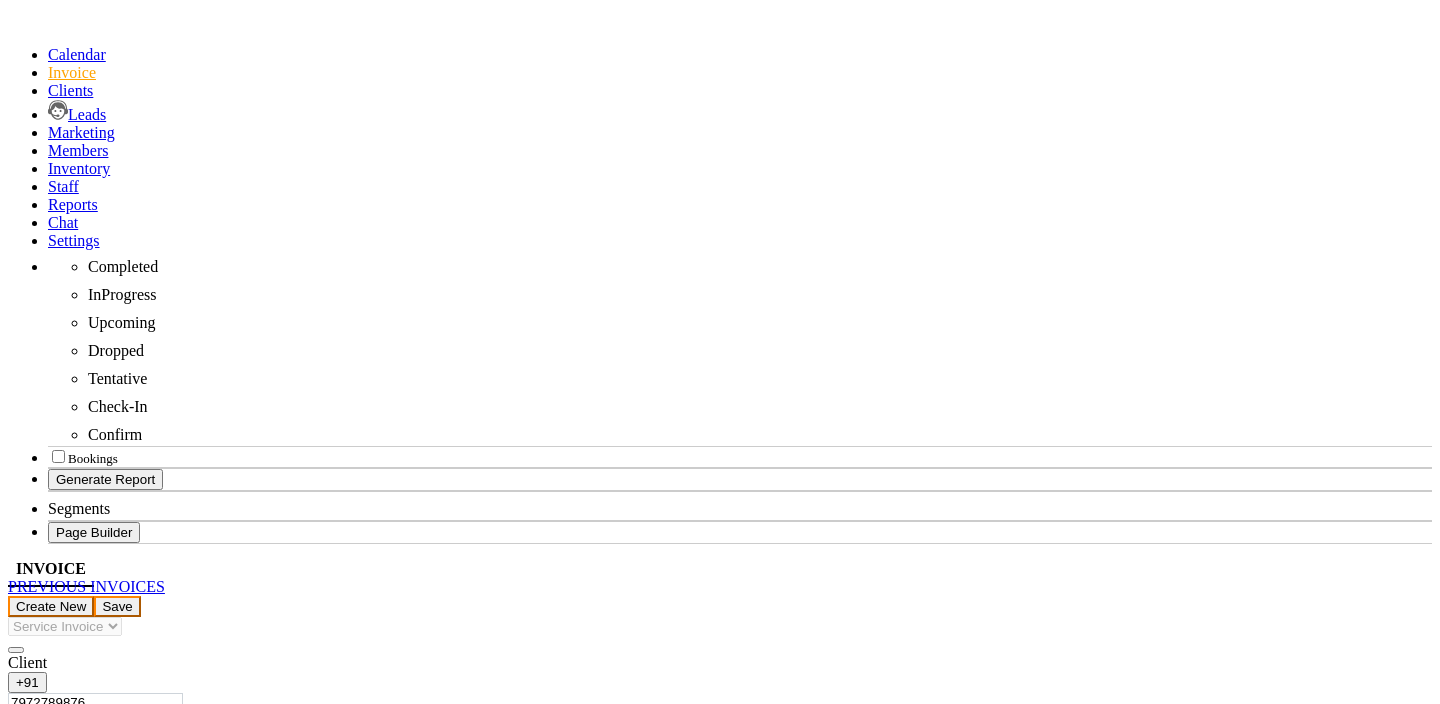 click 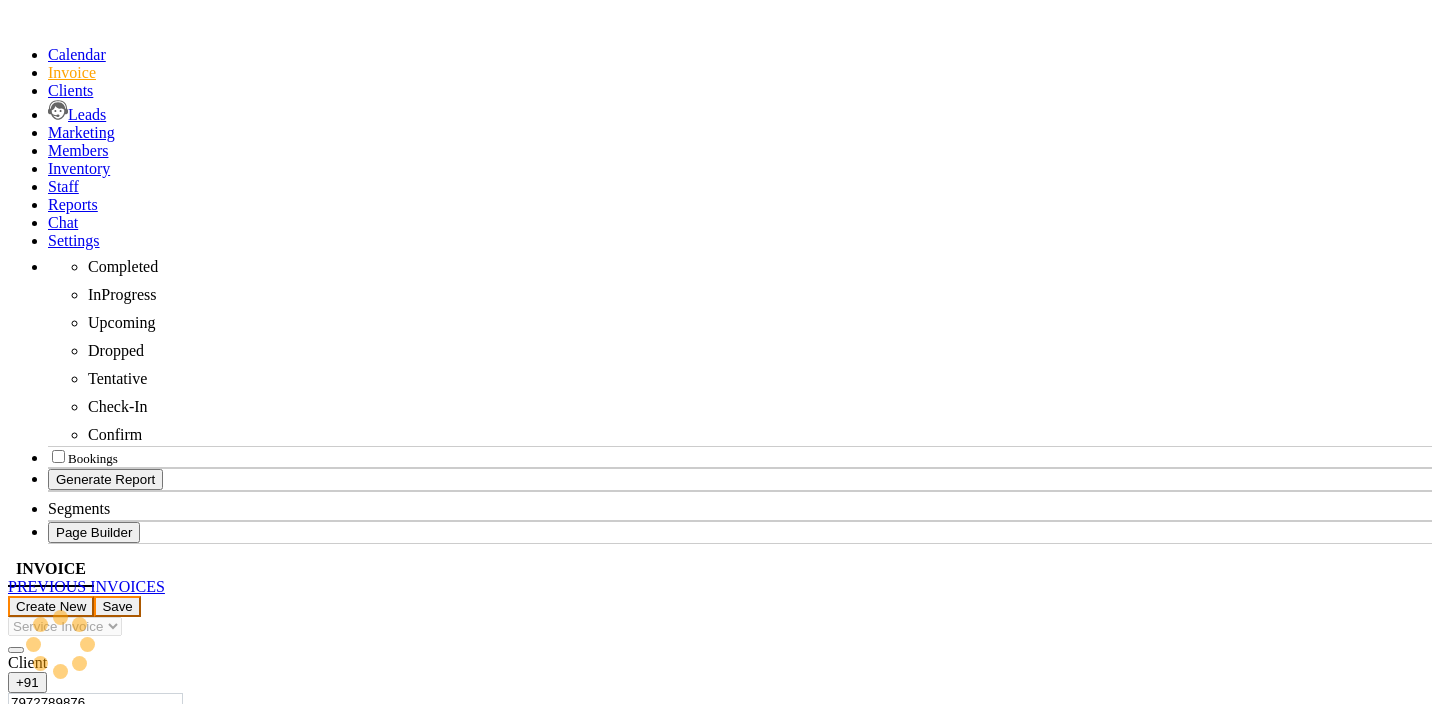 click on "Checkout" 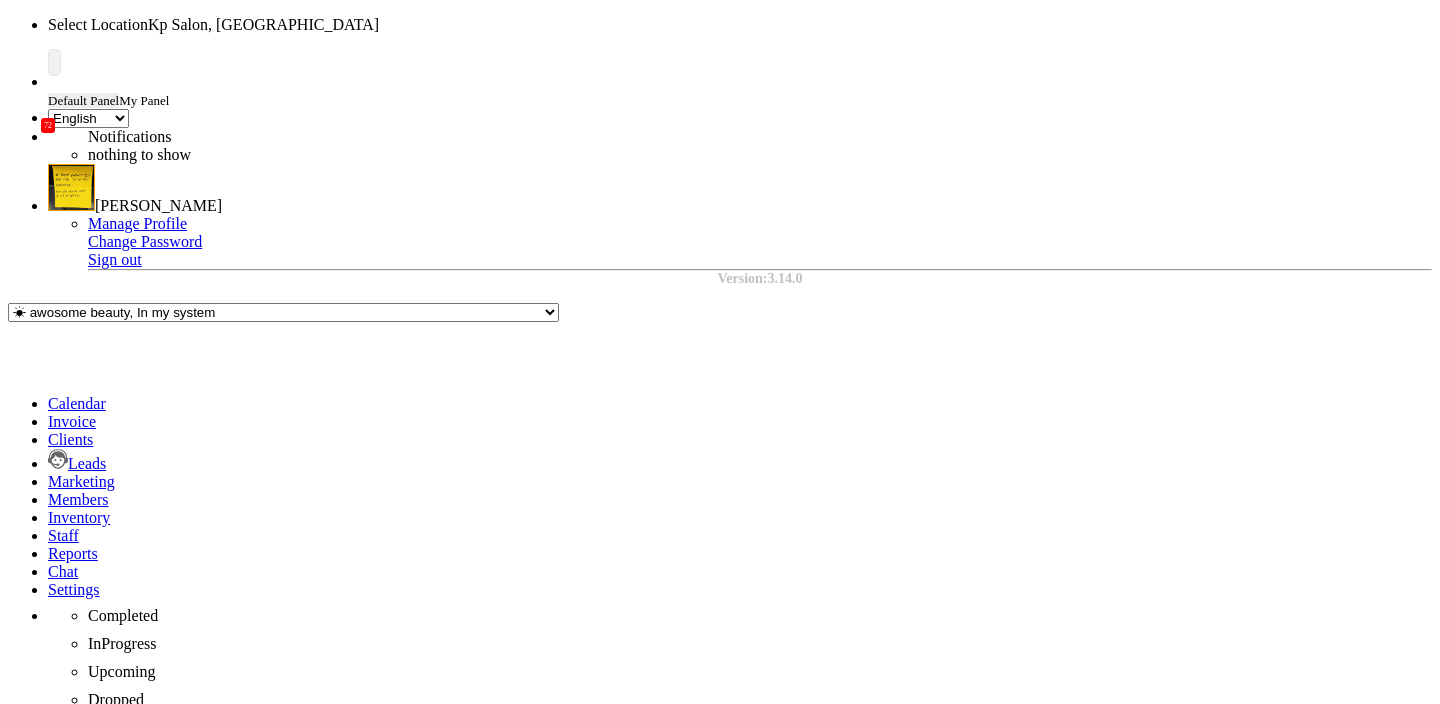 scroll, scrollTop: 62, scrollLeft: 0, axis: vertical 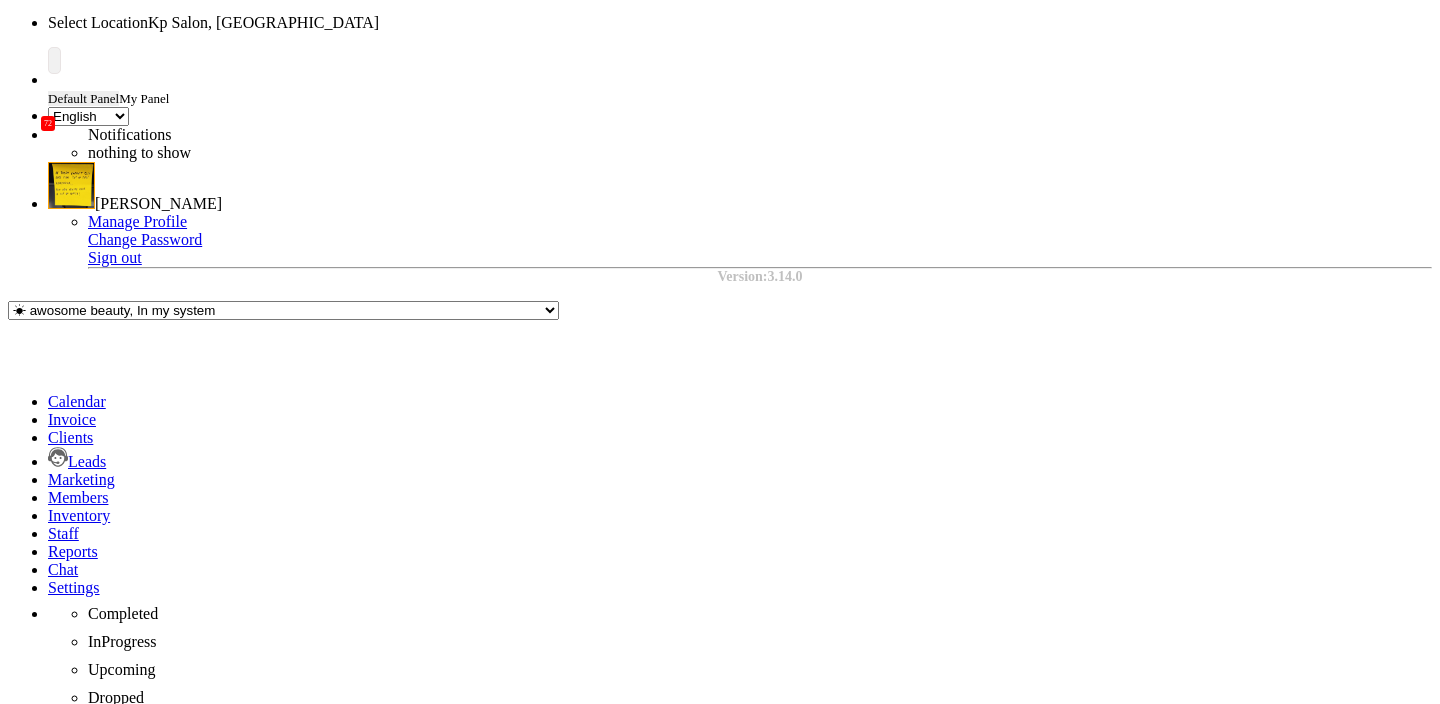 click on "[PERSON_NAME], [STREET_ADDRESS]" at bounding box center [758, 1318] 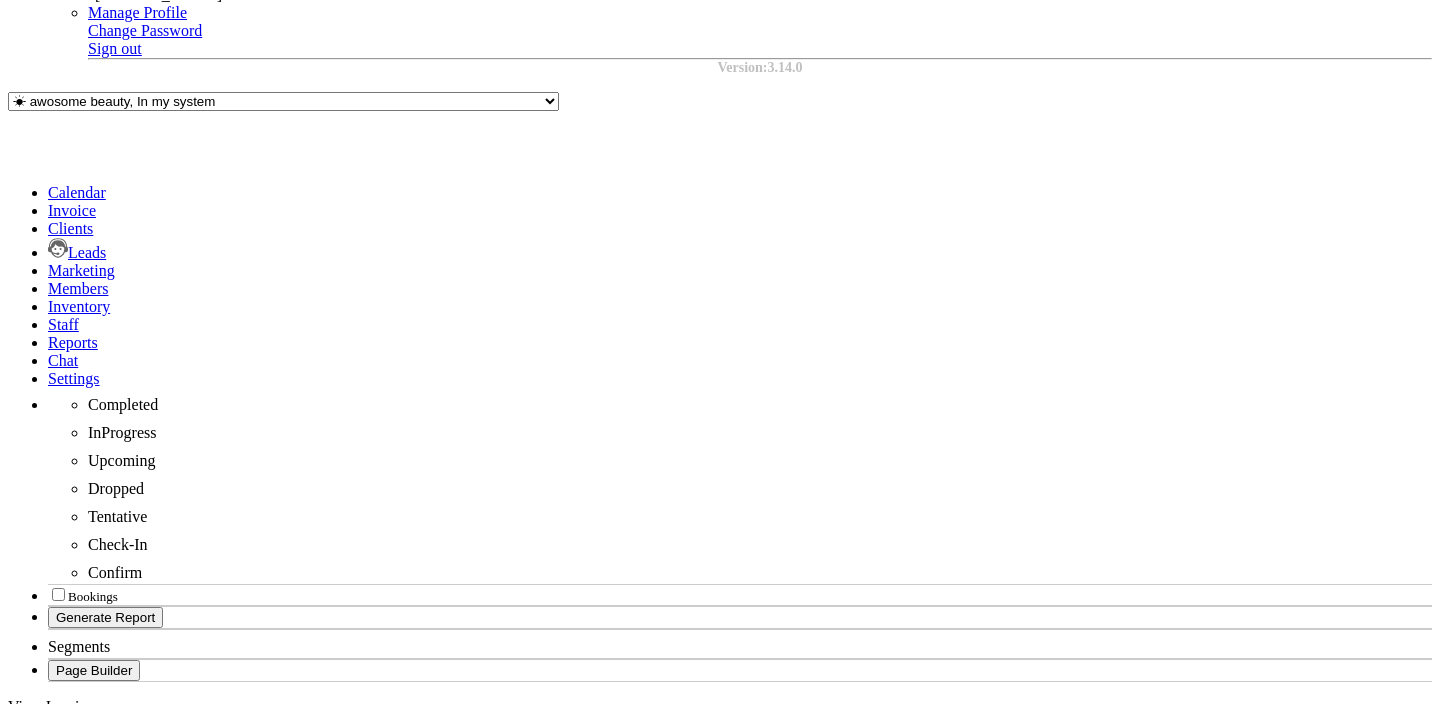 scroll, scrollTop: 0, scrollLeft: 0, axis: both 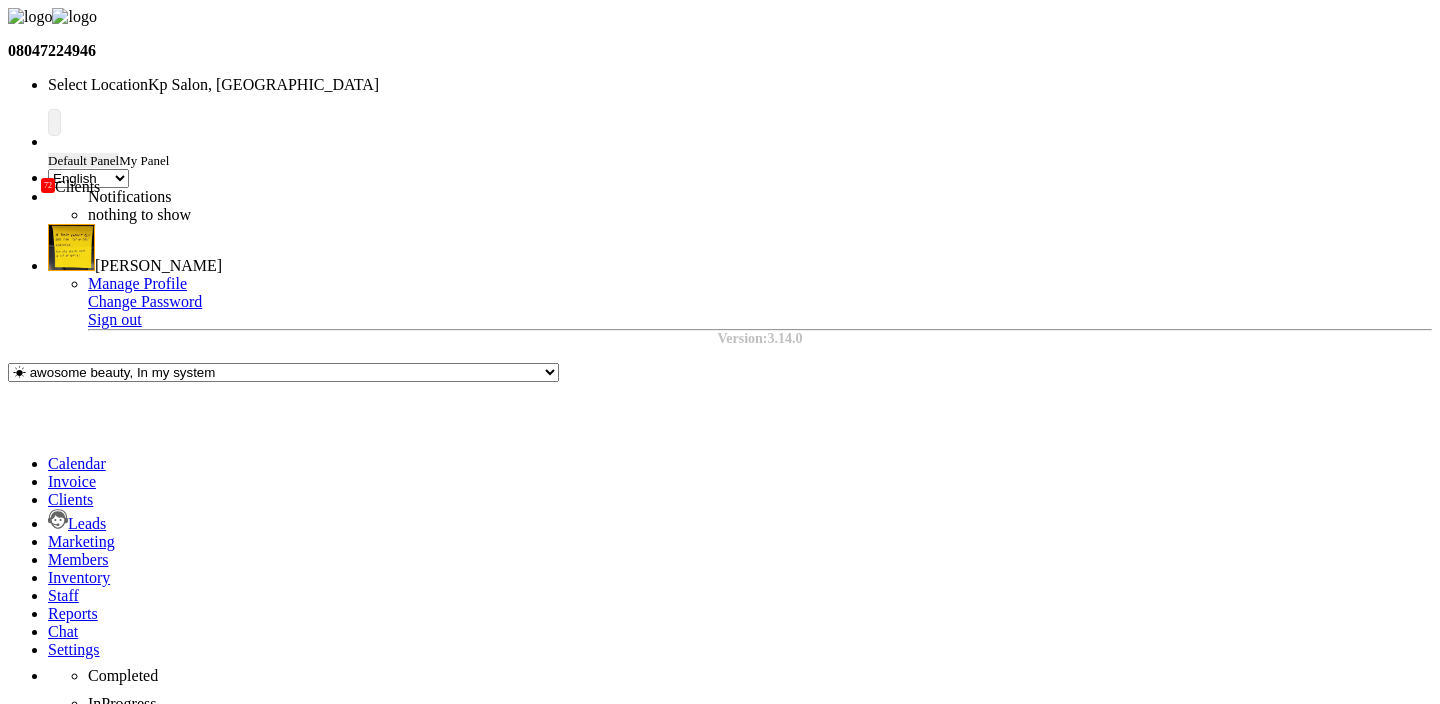 click 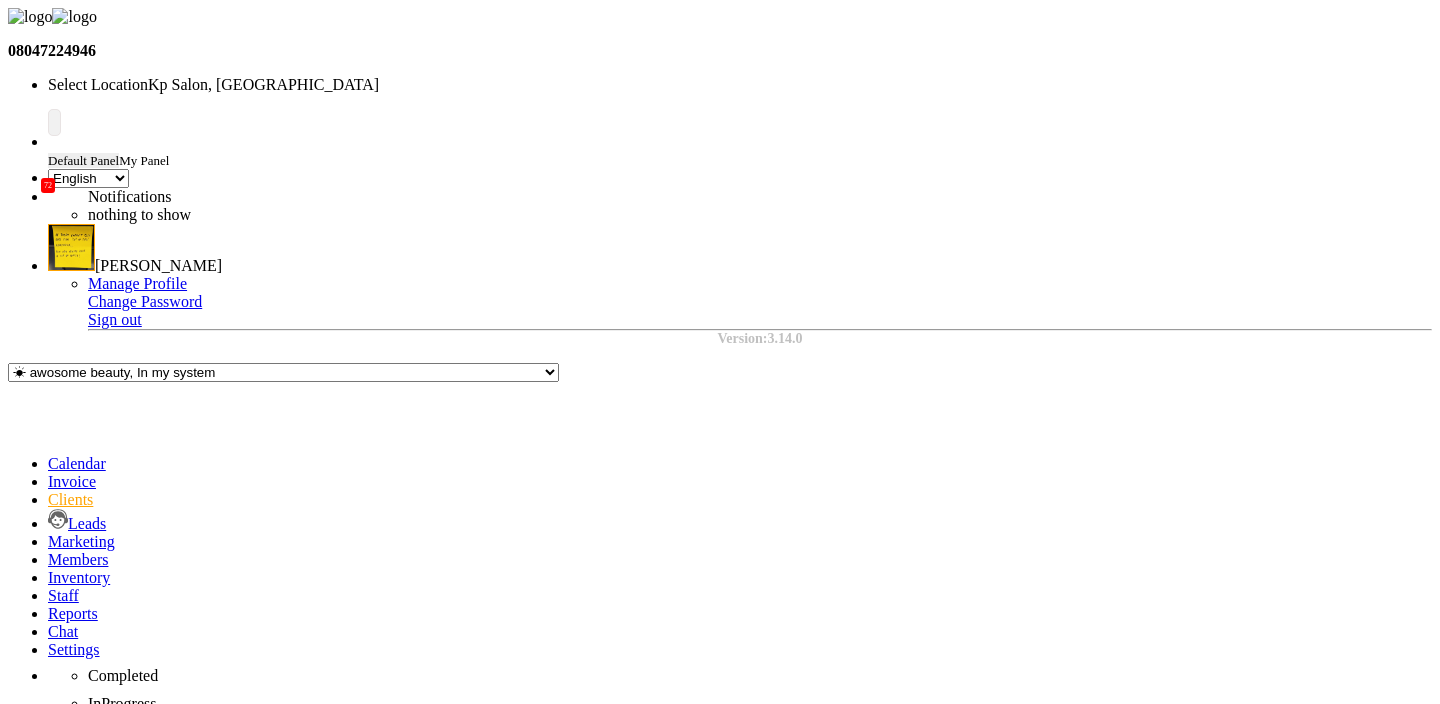 click on "7972789876" 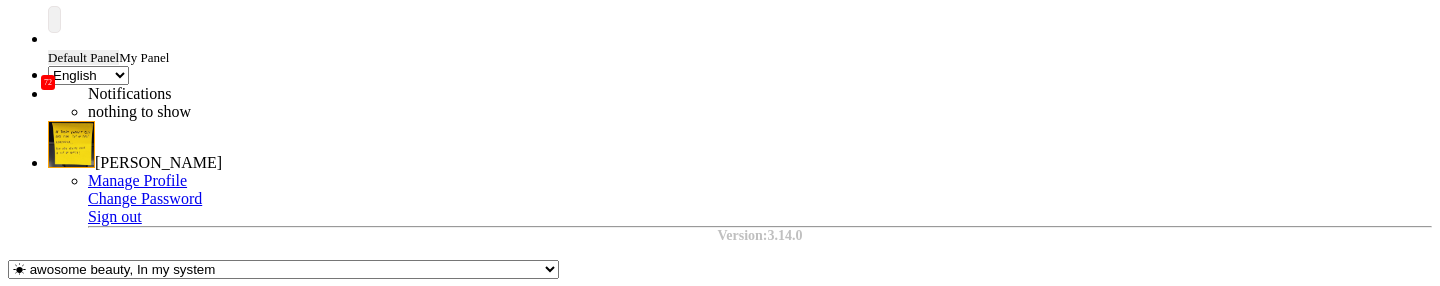scroll, scrollTop: 0, scrollLeft: 0, axis: both 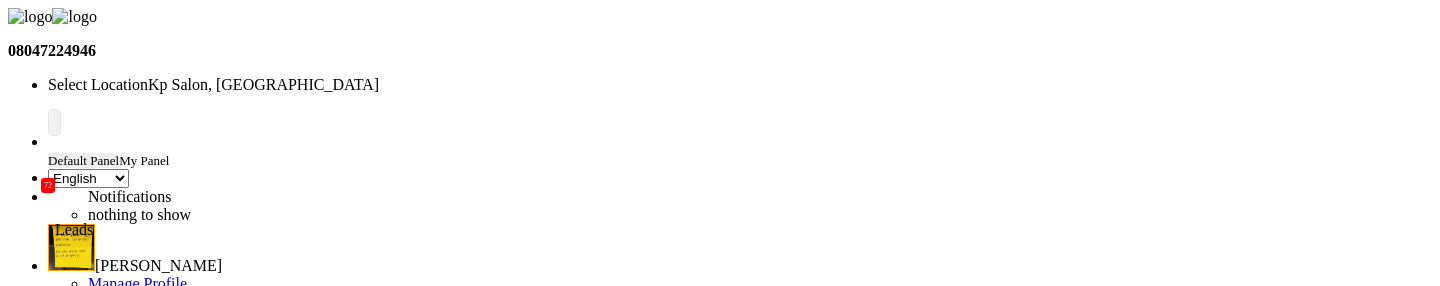 click 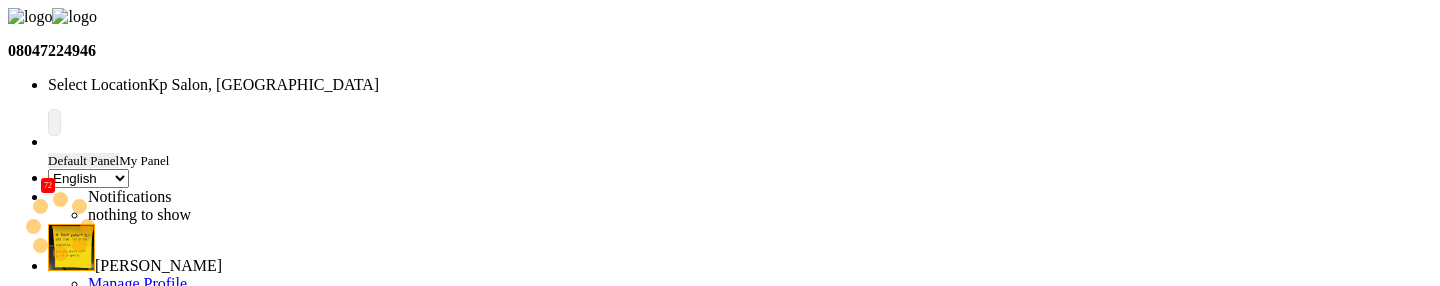 select on "10" 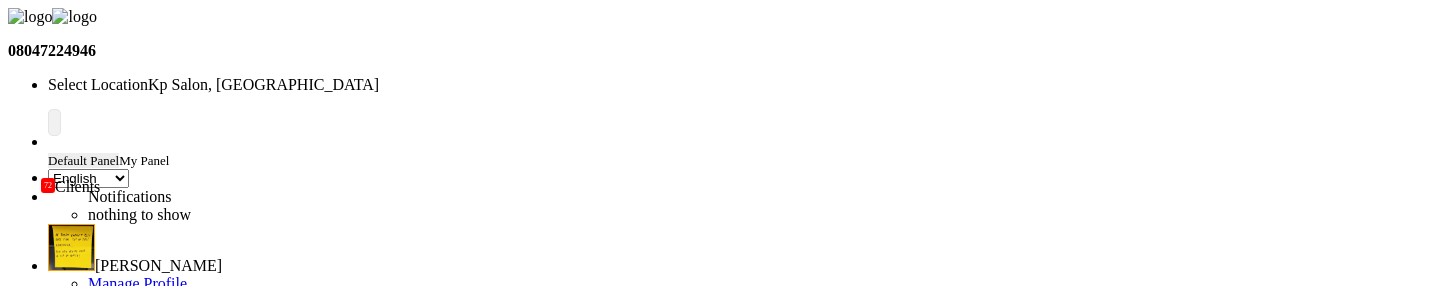 click 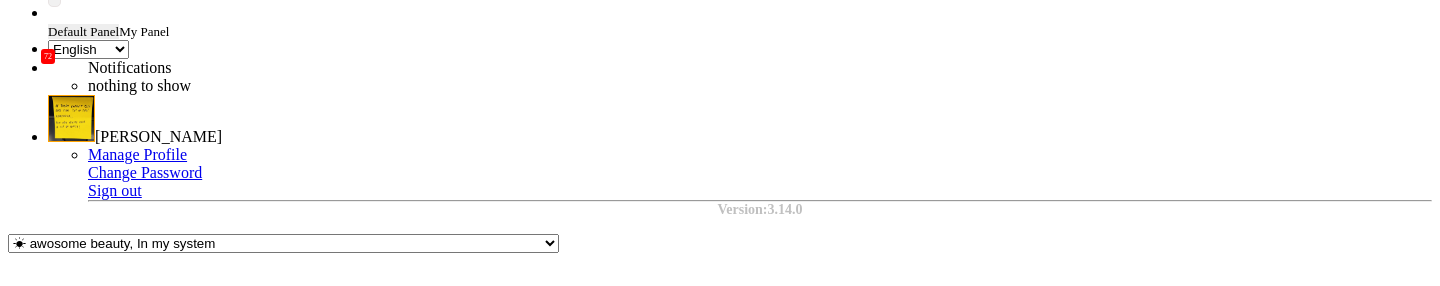 scroll, scrollTop: 170, scrollLeft: 0, axis: vertical 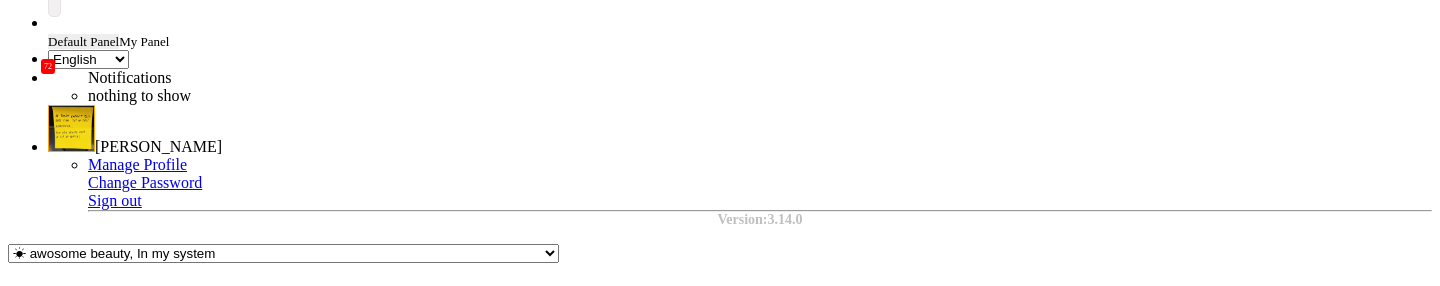 click on "7972789876" 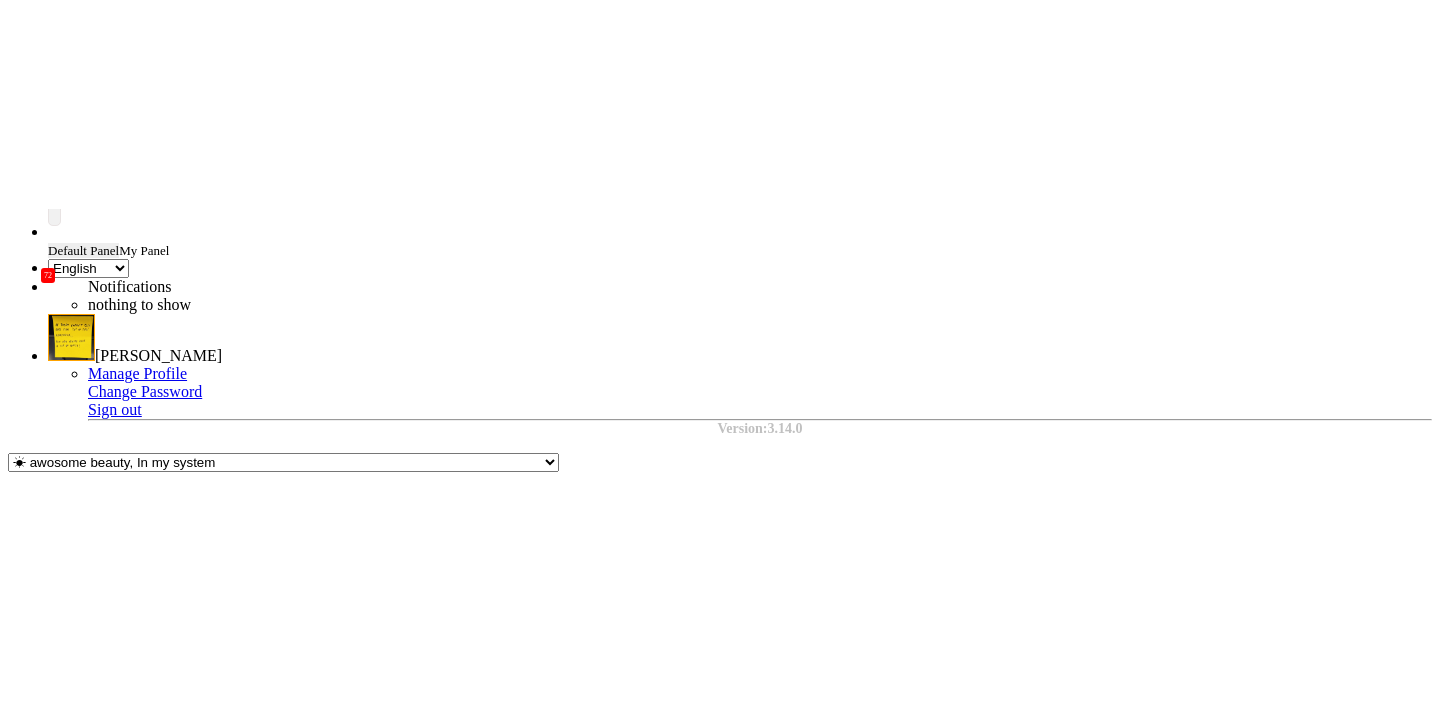 scroll, scrollTop: 0, scrollLeft: 149, axis: horizontal 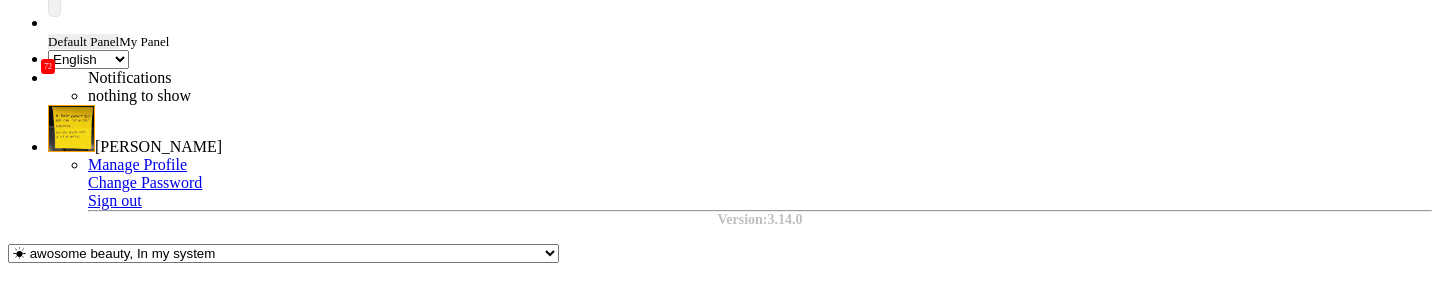 click on "GIFTCARDS" 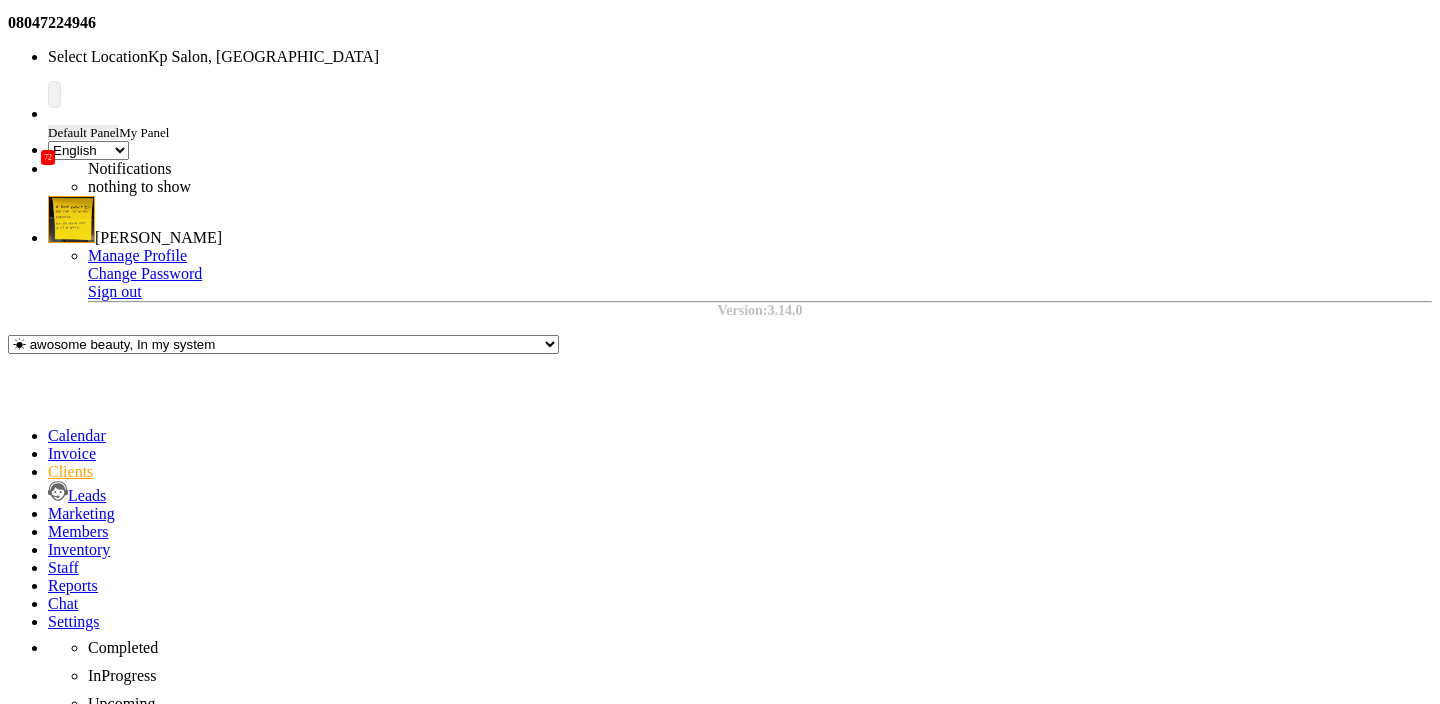 scroll, scrollTop: 0, scrollLeft: 0, axis: both 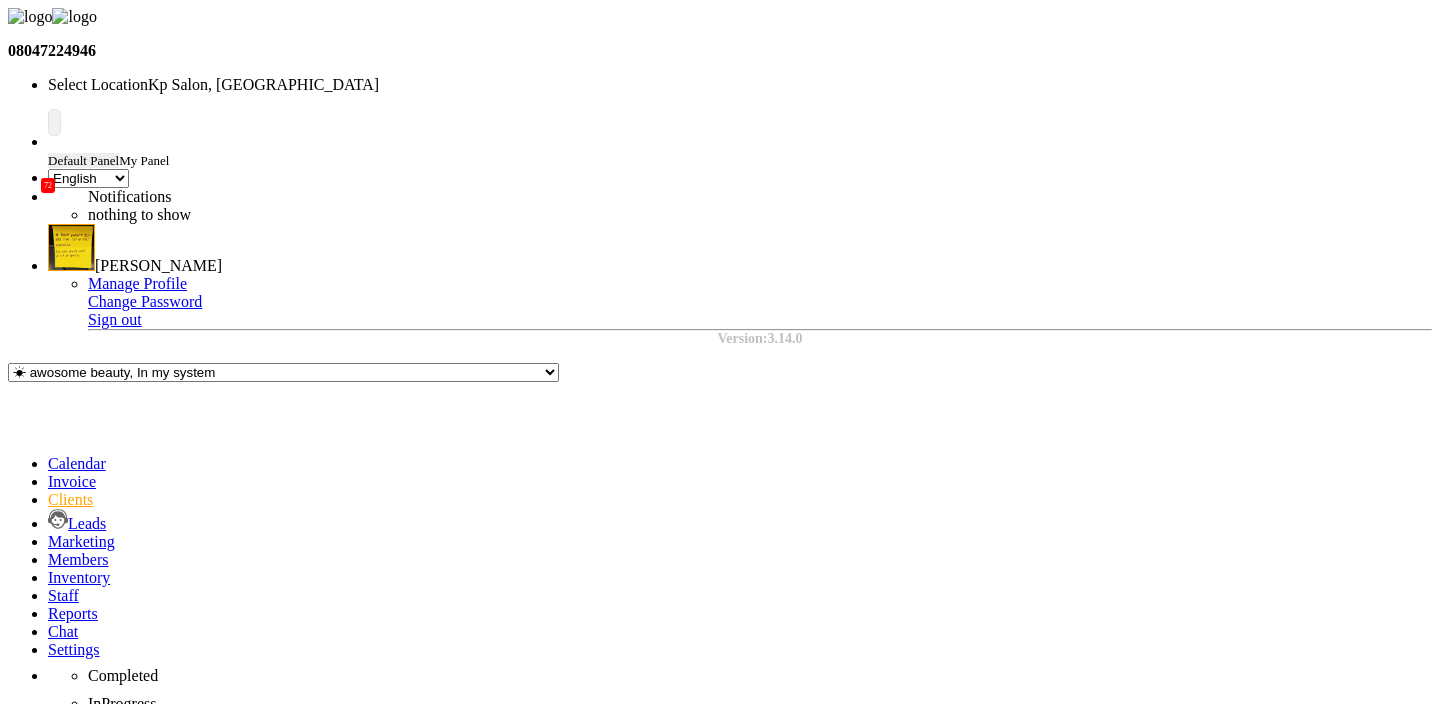 click on "Activate Gift Code" 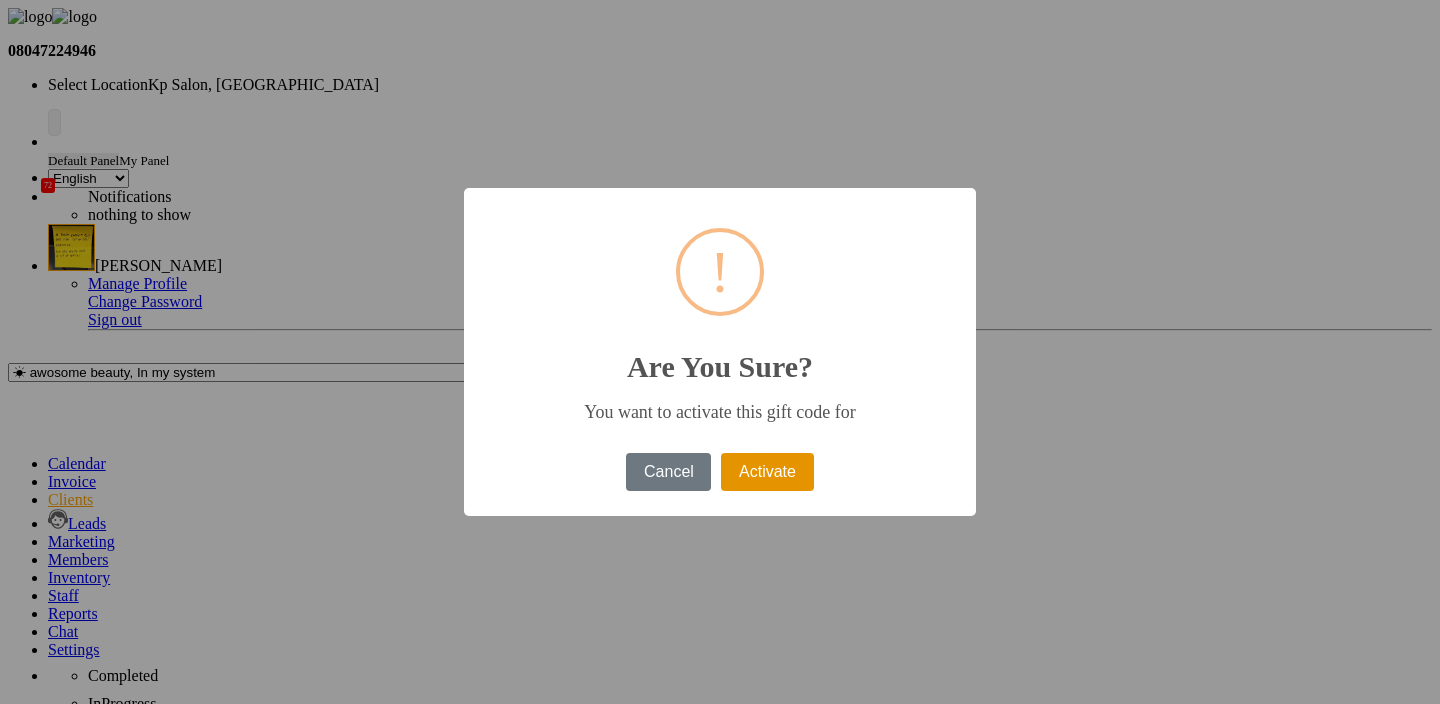 click on "Activate" at bounding box center [767, 472] 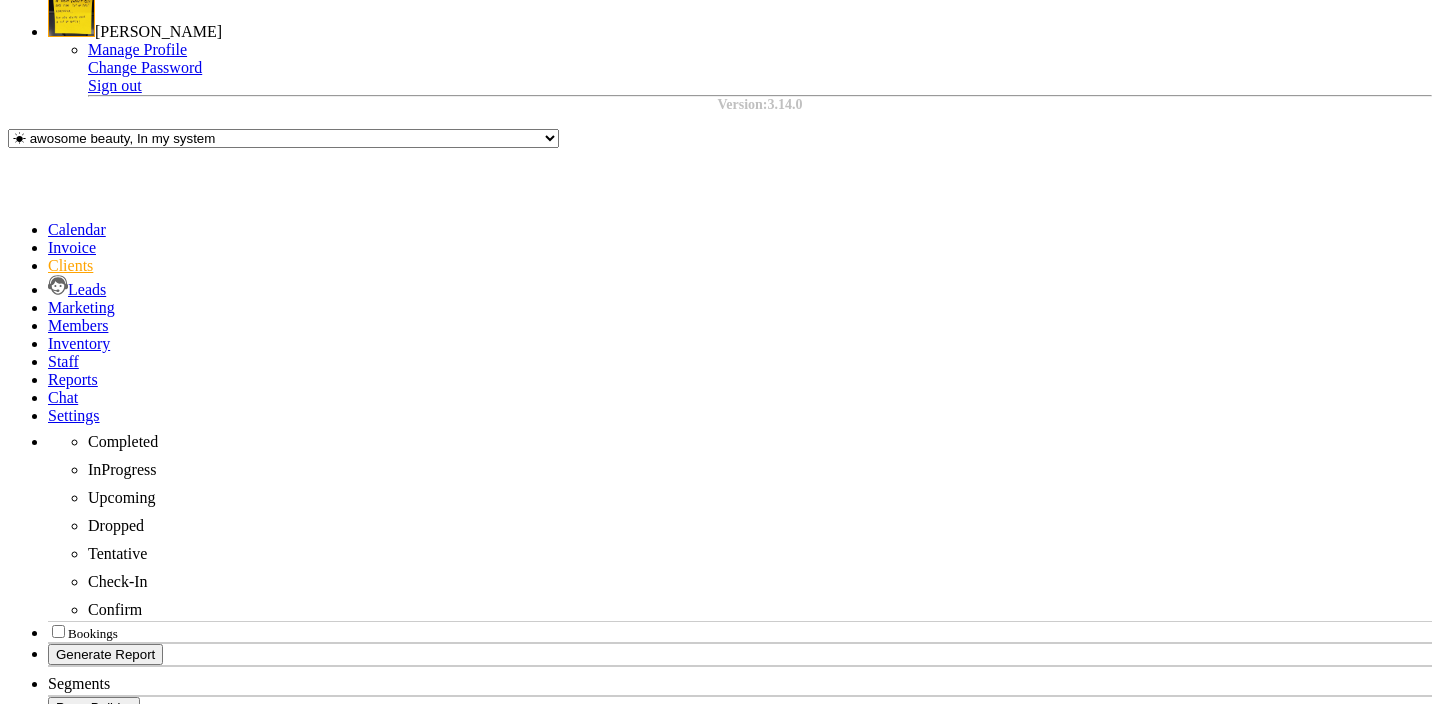 scroll, scrollTop: 0, scrollLeft: 0, axis: both 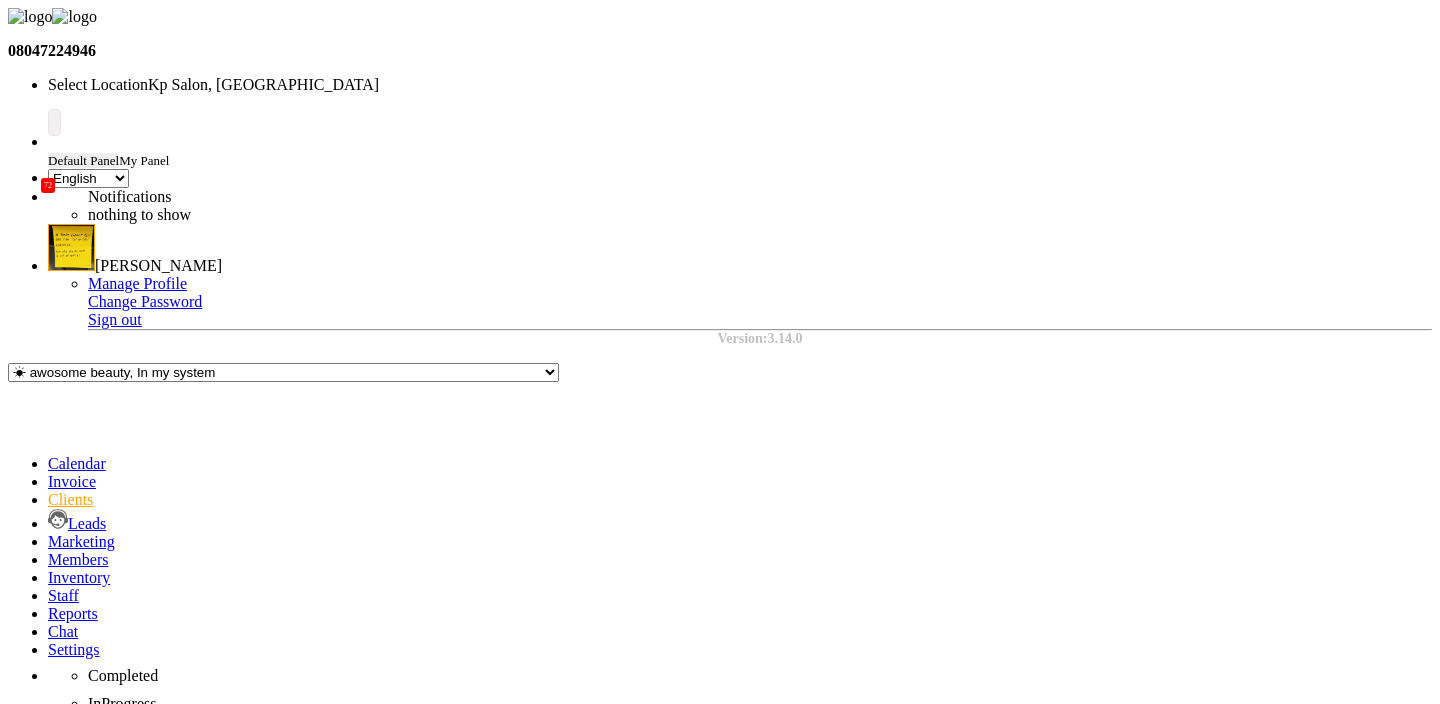 click on "VOUCHERS" 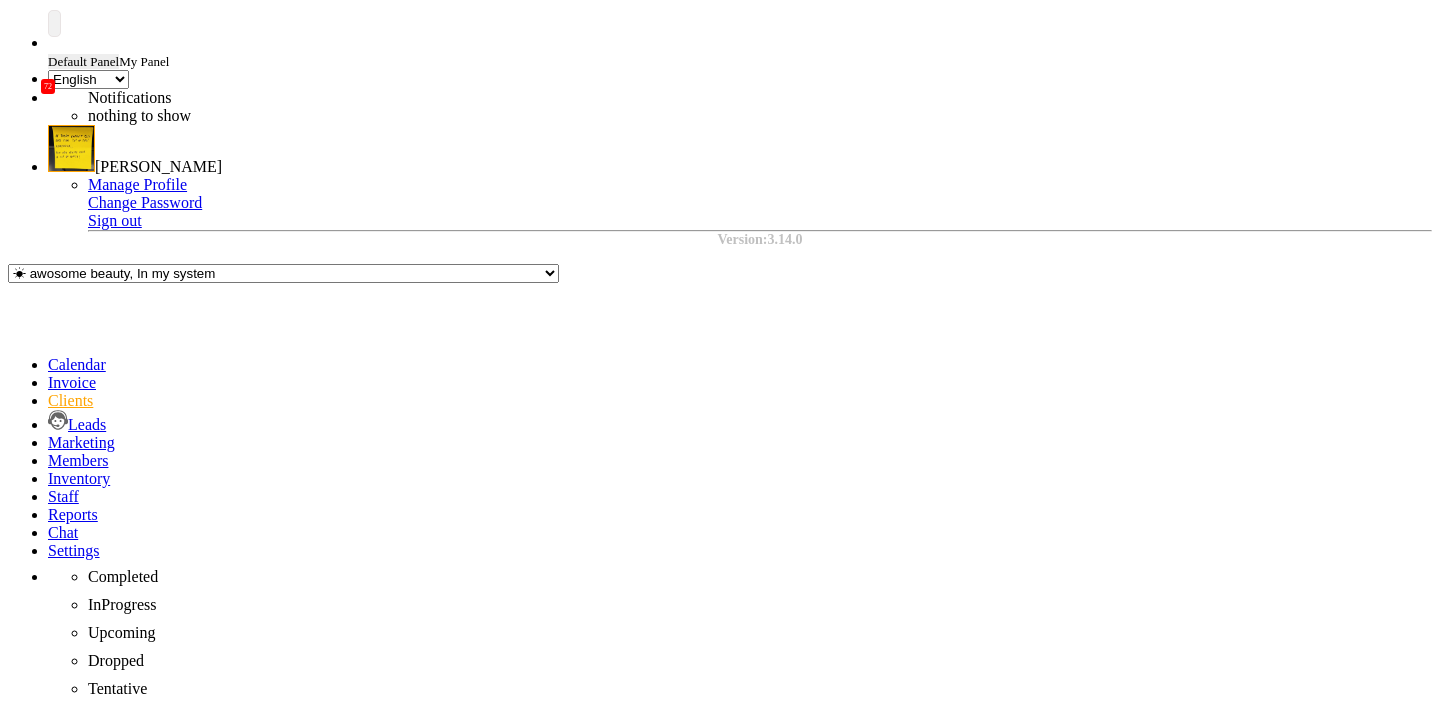 scroll, scrollTop: 233, scrollLeft: 0, axis: vertical 